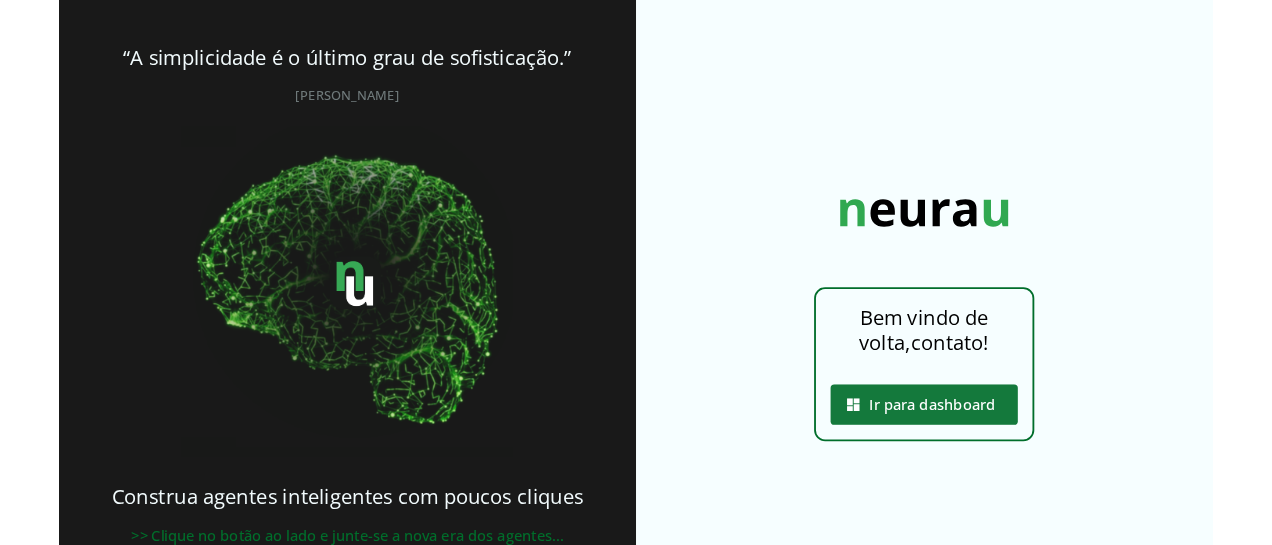 scroll, scrollTop: 0, scrollLeft: 0, axis: both 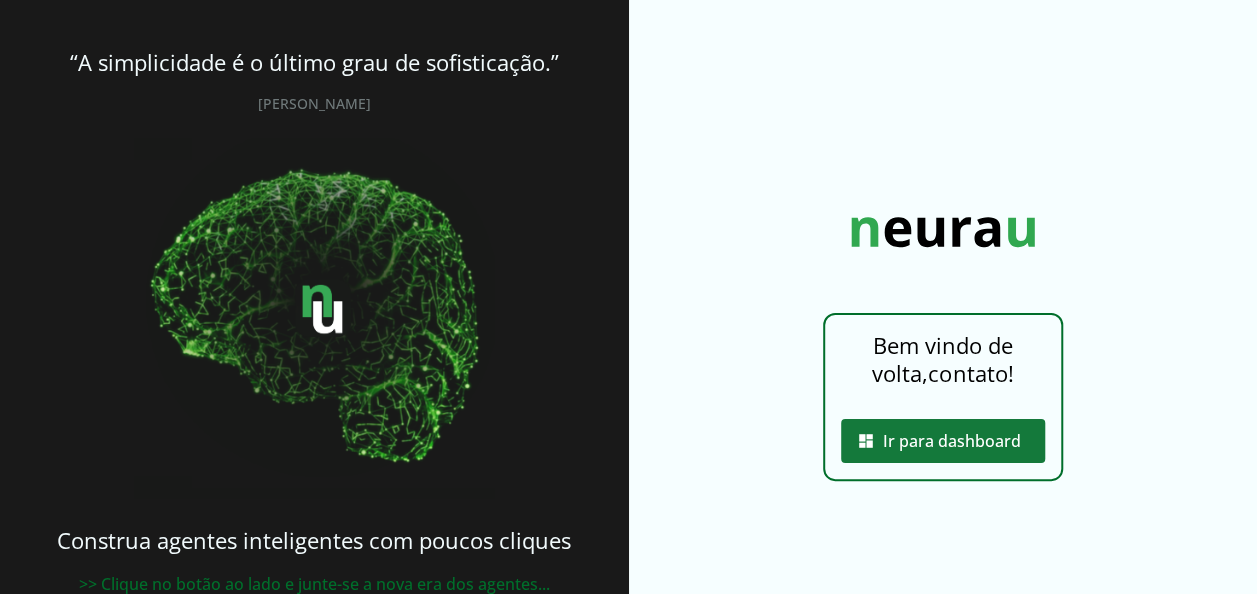 click at bounding box center (943, 441) 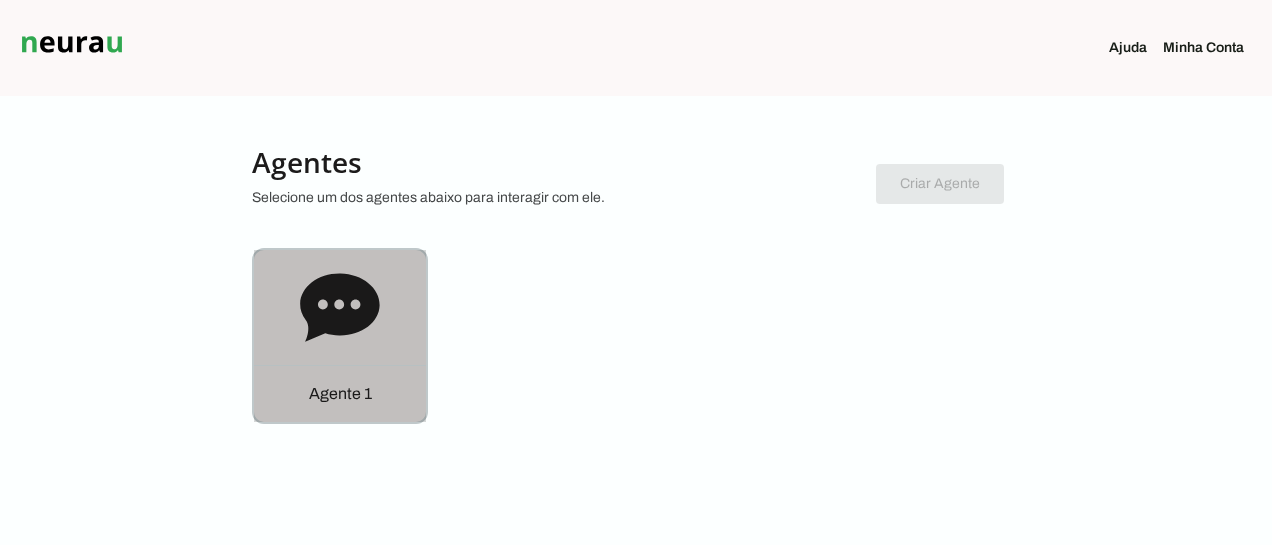 click 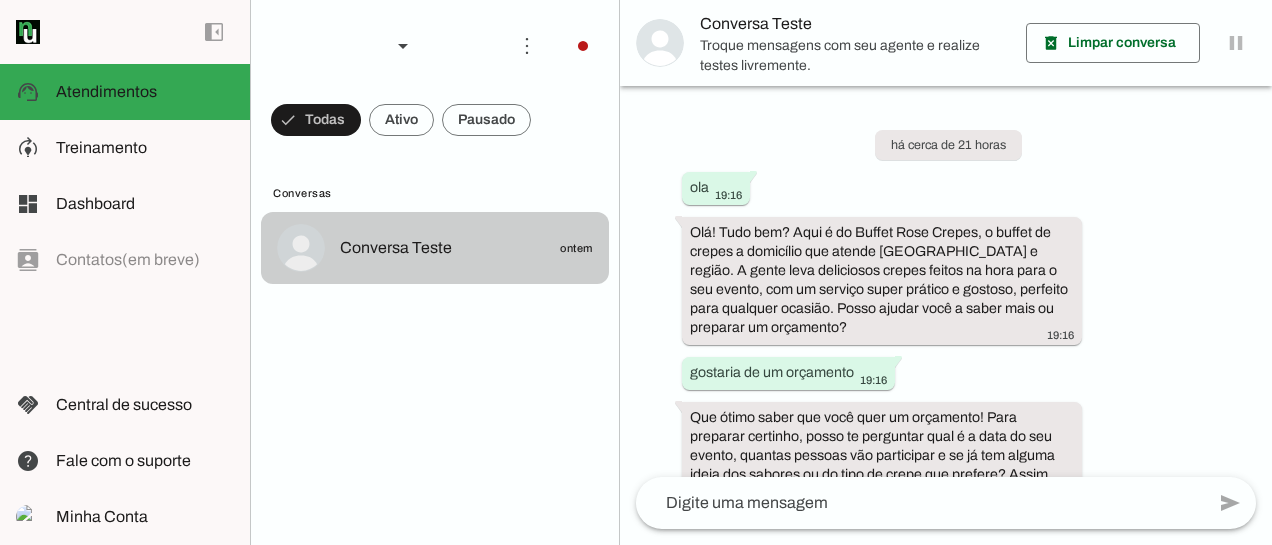 scroll, scrollTop: 480, scrollLeft: 0, axis: vertical 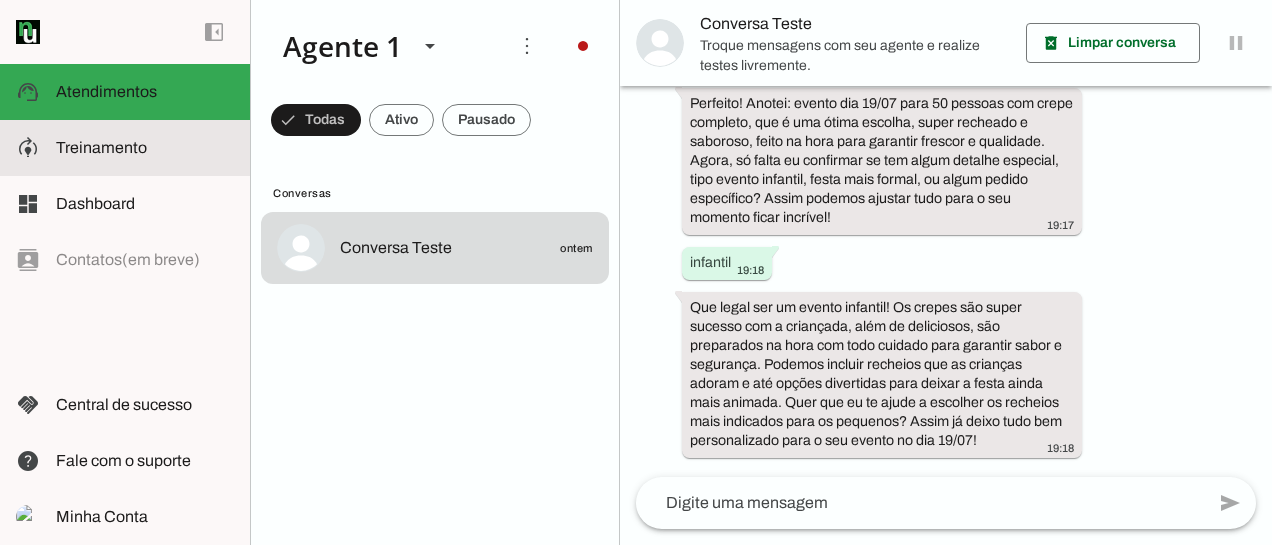 click on "Treinamento" 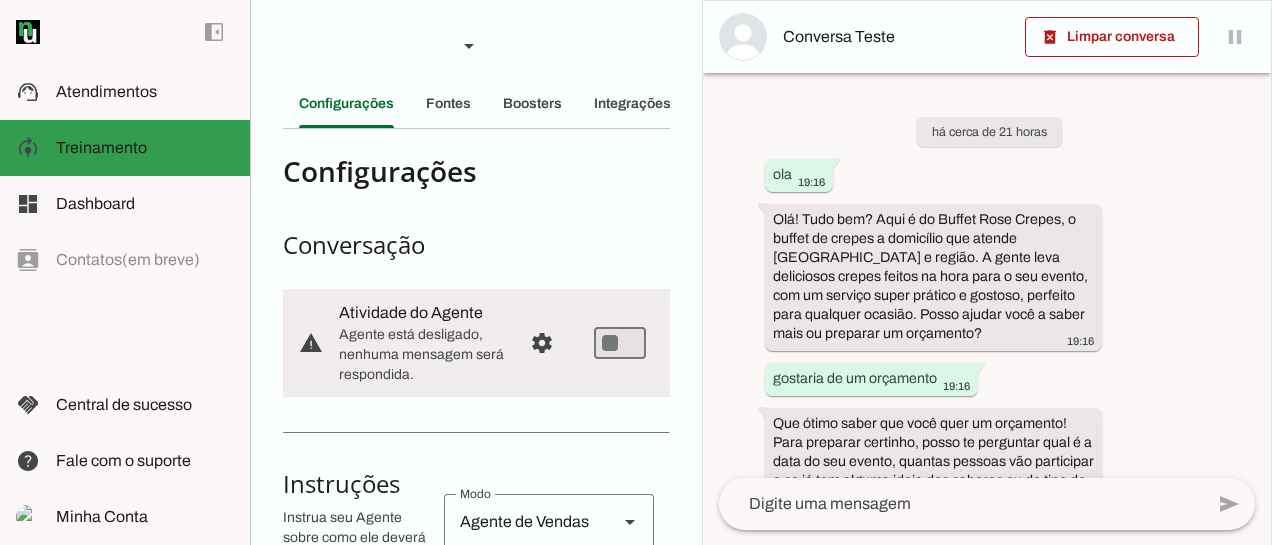 scroll, scrollTop: 600, scrollLeft: 0, axis: vertical 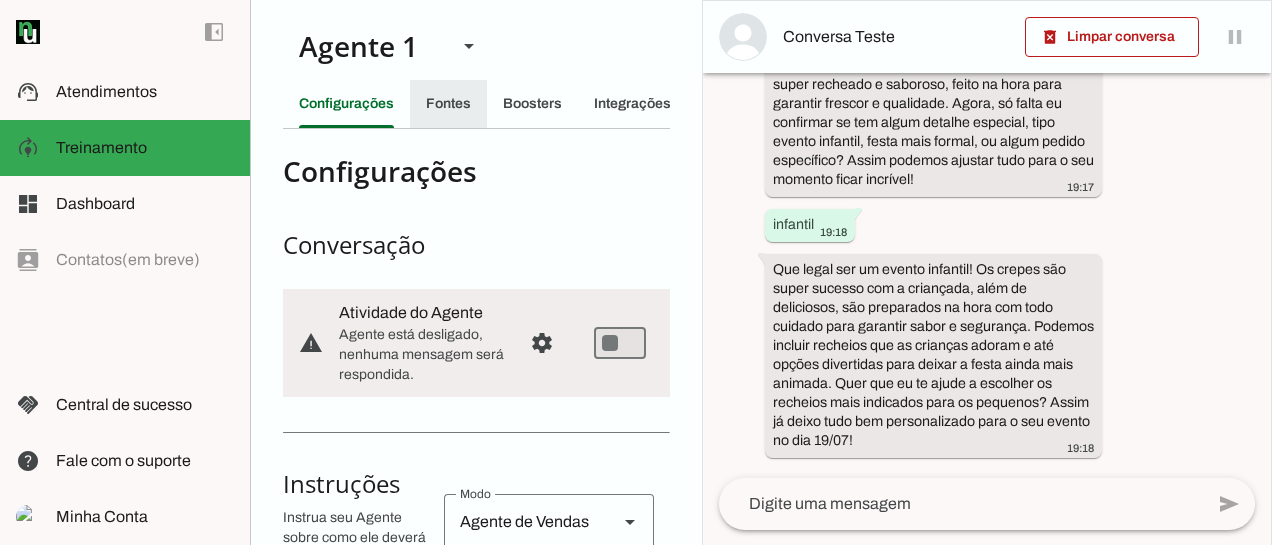 click on "Fontes" 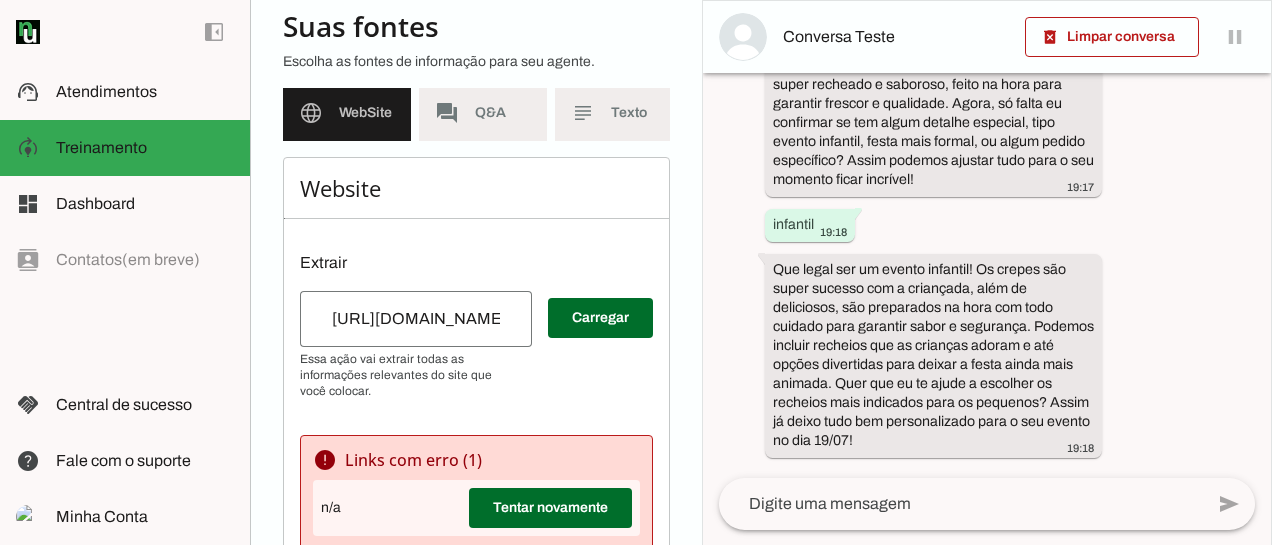 scroll, scrollTop: 184, scrollLeft: 0, axis: vertical 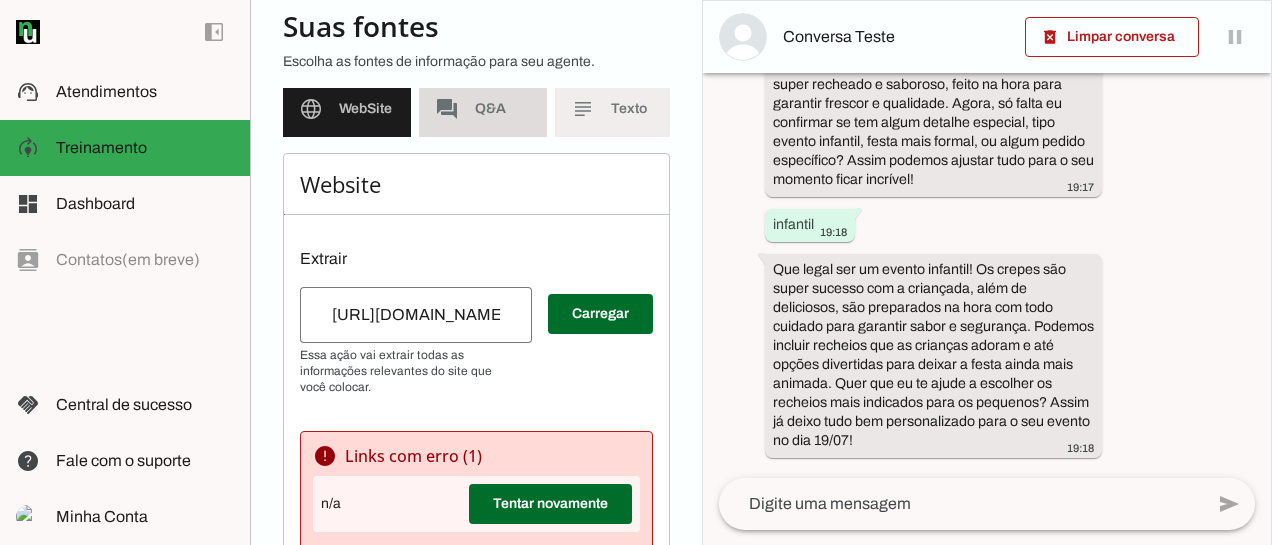 click on "forum
Q&A" at bounding box center (483, 109) 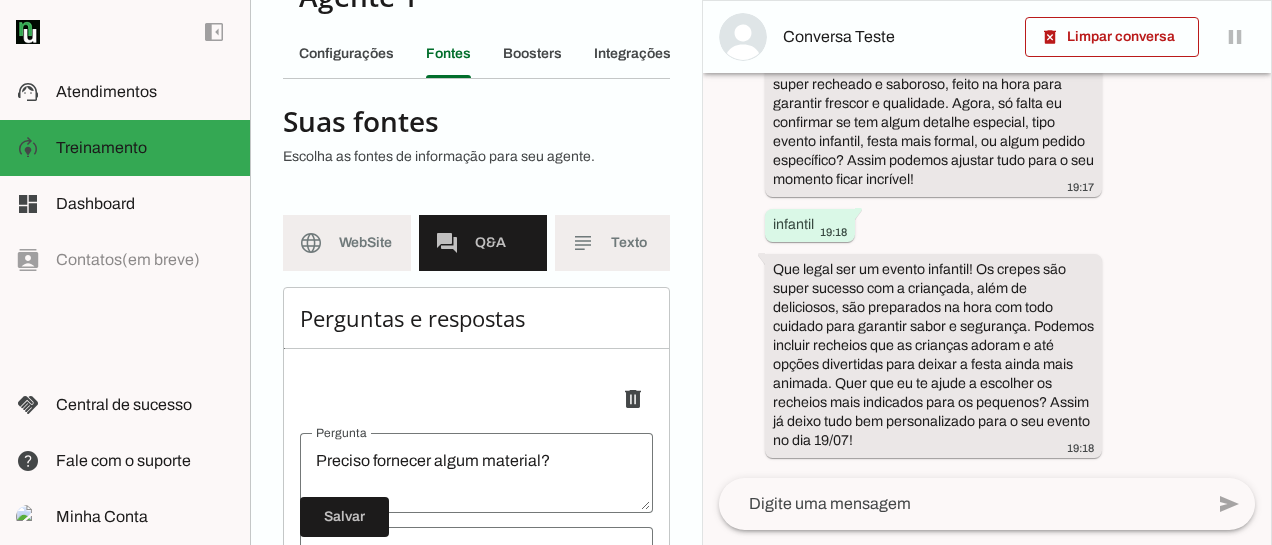 scroll, scrollTop: 0, scrollLeft: 0, axis: both 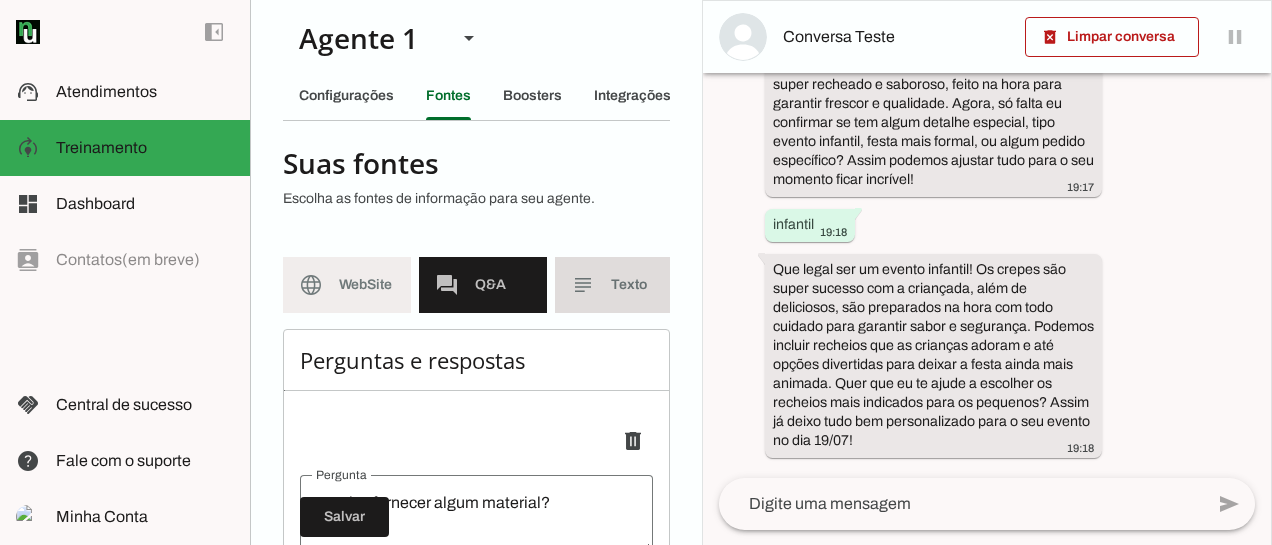 click on "subject
Texto" at bounding box center [619, 285] 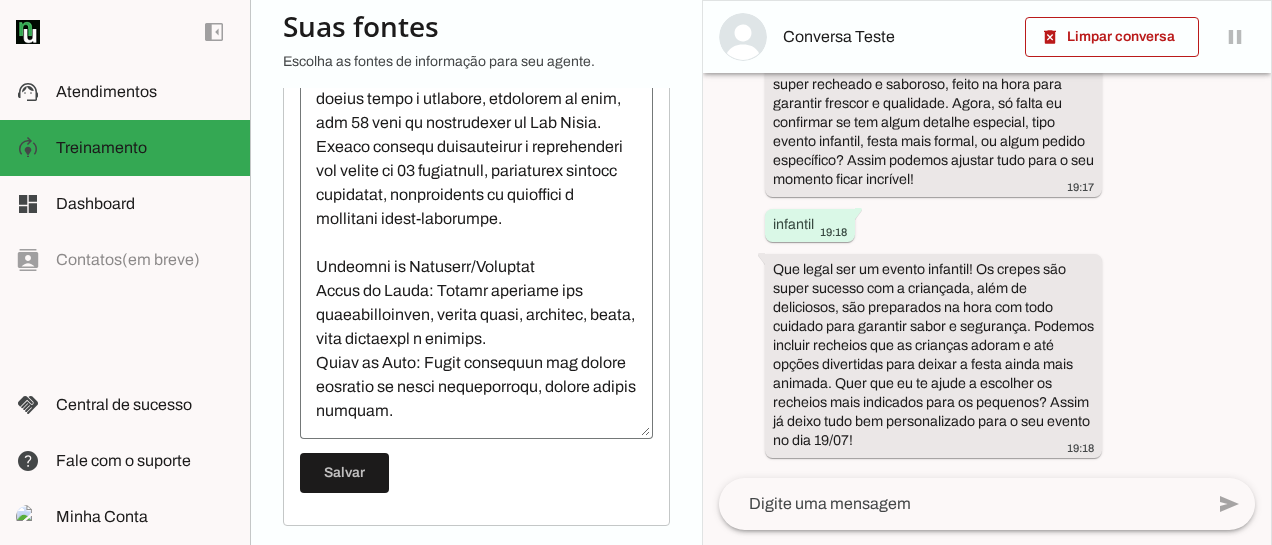 scroll, scrollTop: 387, scrollLeft: 0, axis: vertical 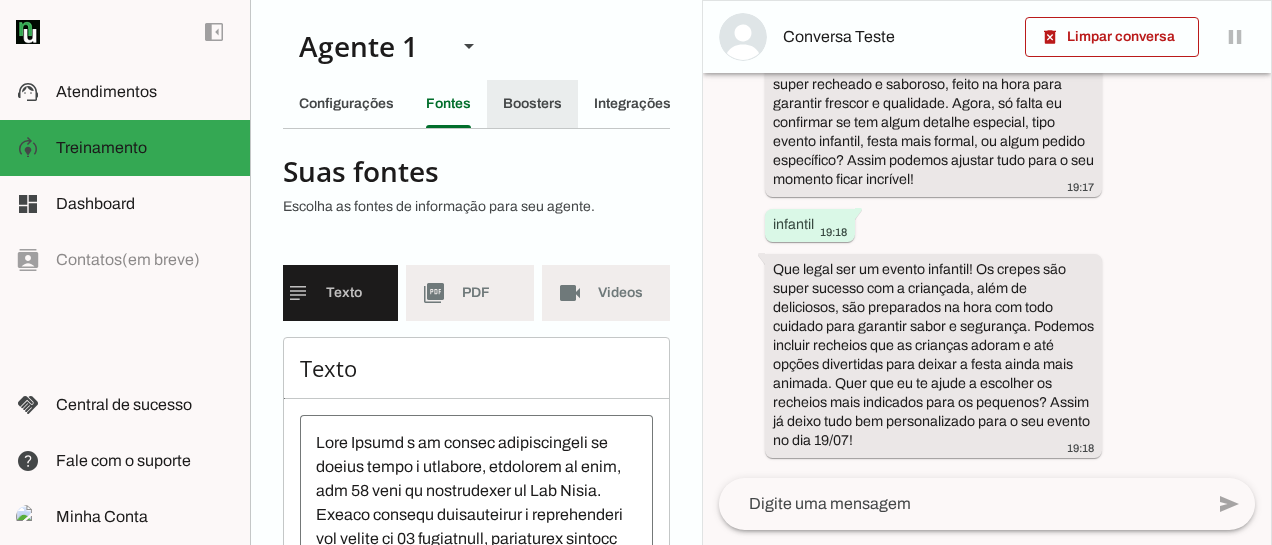 click on "Boosters" 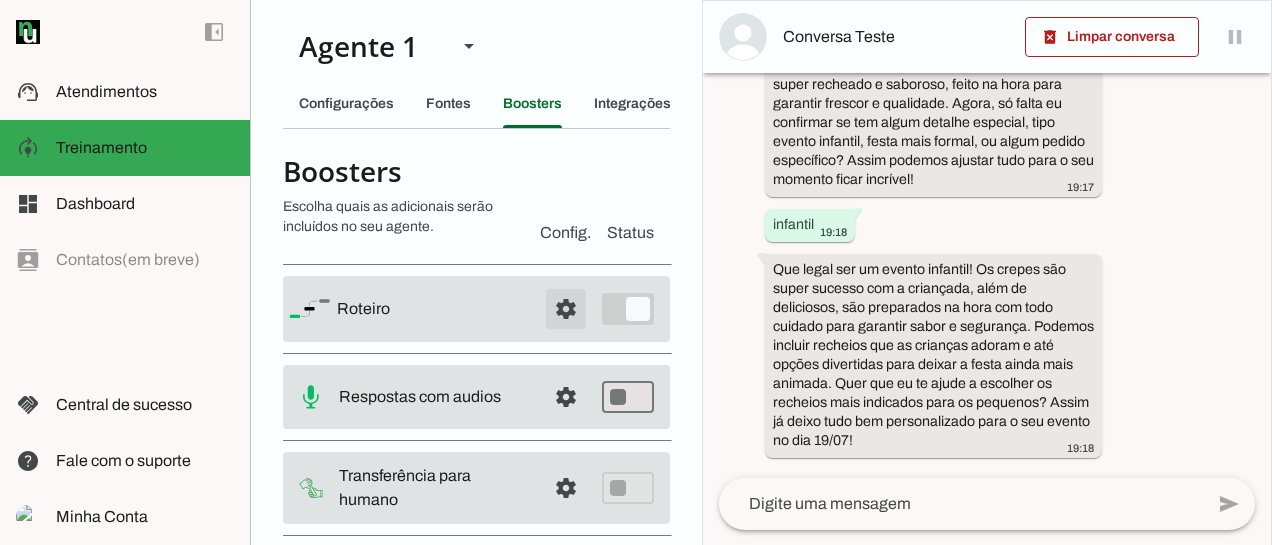 click at bounding box center (566, 309) 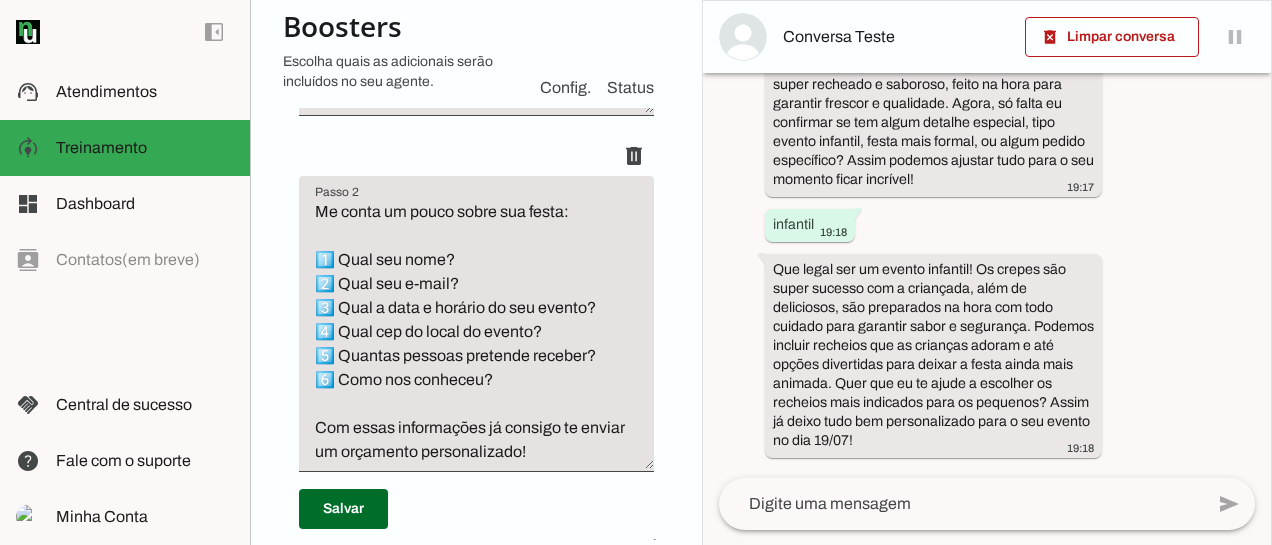 scroll, scrollTop: 562, scrollLeft: 0, axis: vertical 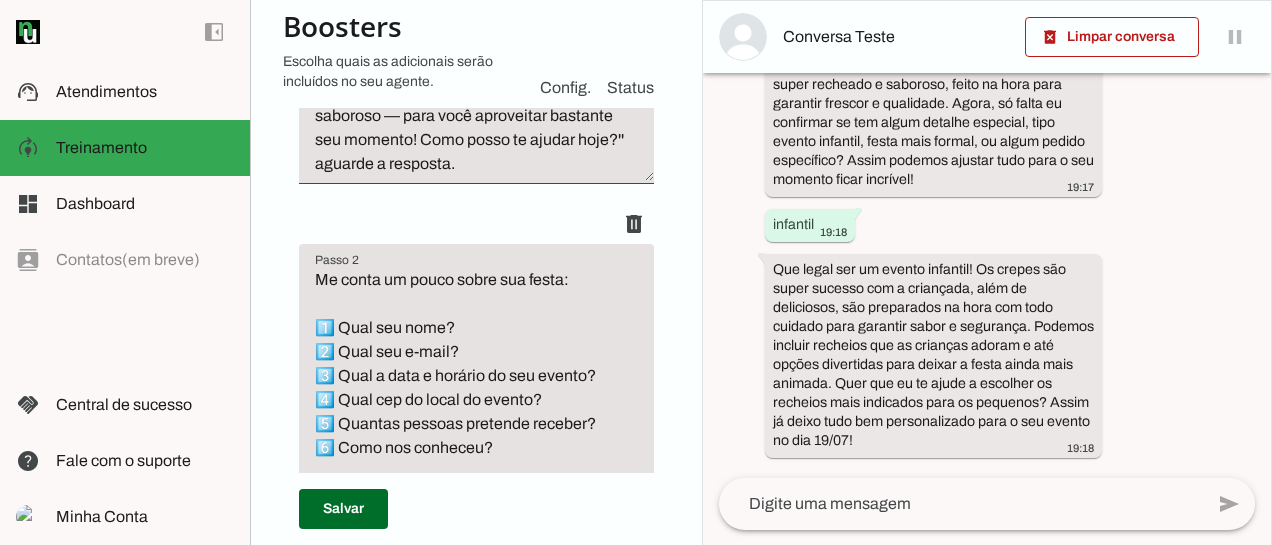 click on "há cerca de 21 horas
ola 19:16
Olá! Tudo bem? Aqui é do Buffet Rose Crepes, o buffet de crepes a domicílio que atende São Paulo e região. A gente leva deliciosos crepes feitos na hora para o seu evento, com um serviço super prático e gostoso, perfeito para qualquer ocasião. Posso ajudar você a saber mais ou preparar um orçamento? 19:16
gostaria de um orçamento 19:16
Que ótimo saber que você quer um orçamento! Para preparar certinho, posso te perguntar qual é a data do seu evento, quantas pessoas vão participar e se já tem alguma ideia dos sabores ou do tipo de crepe que prefere? Assim consigo deixar tudo do jeitinho que você deseja! 19:16
19/07, 50 pessoas e o crepe completo 19:17
19:17
infantil 19:18
19:18" at bounding box center (987, 275) 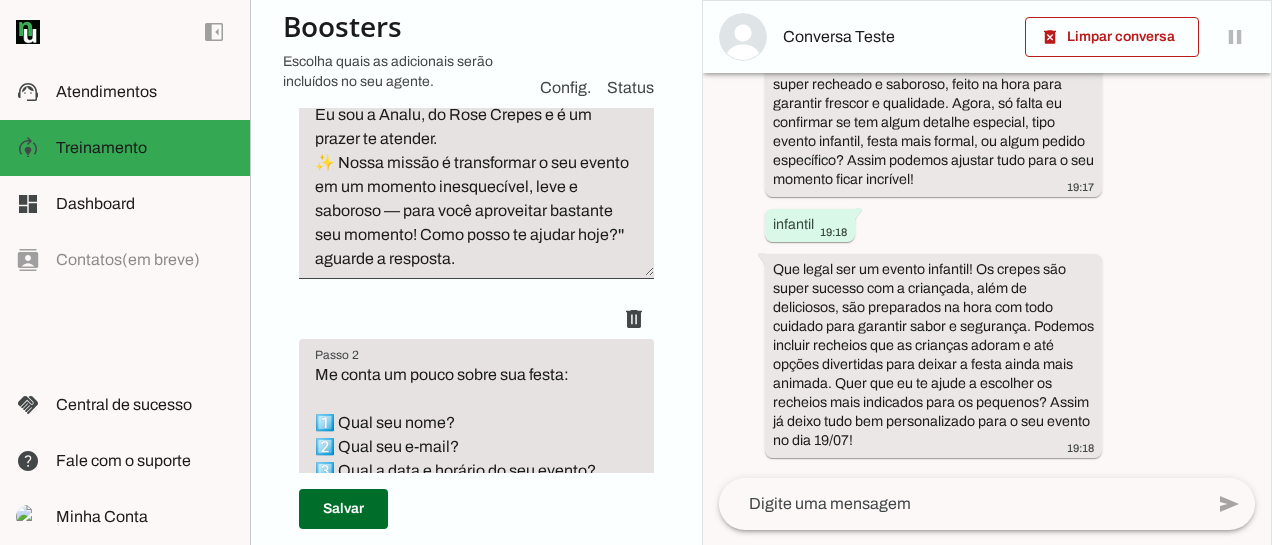 scroll, scrollTop: 292, scrollLeft: 0, axis: vertical 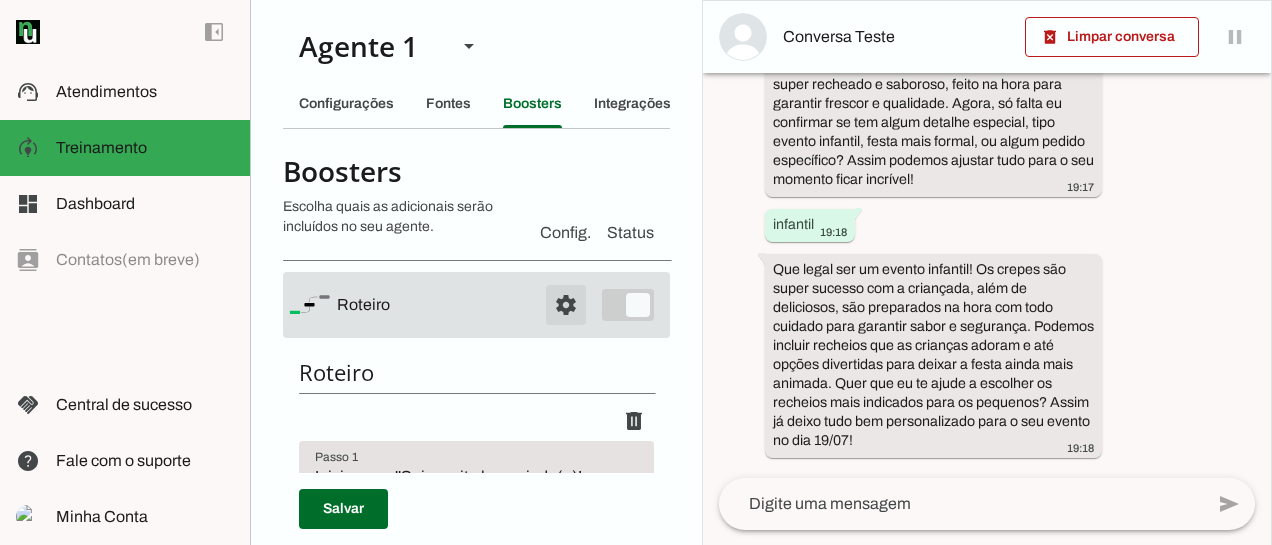 click at bounding box center (566, 305) 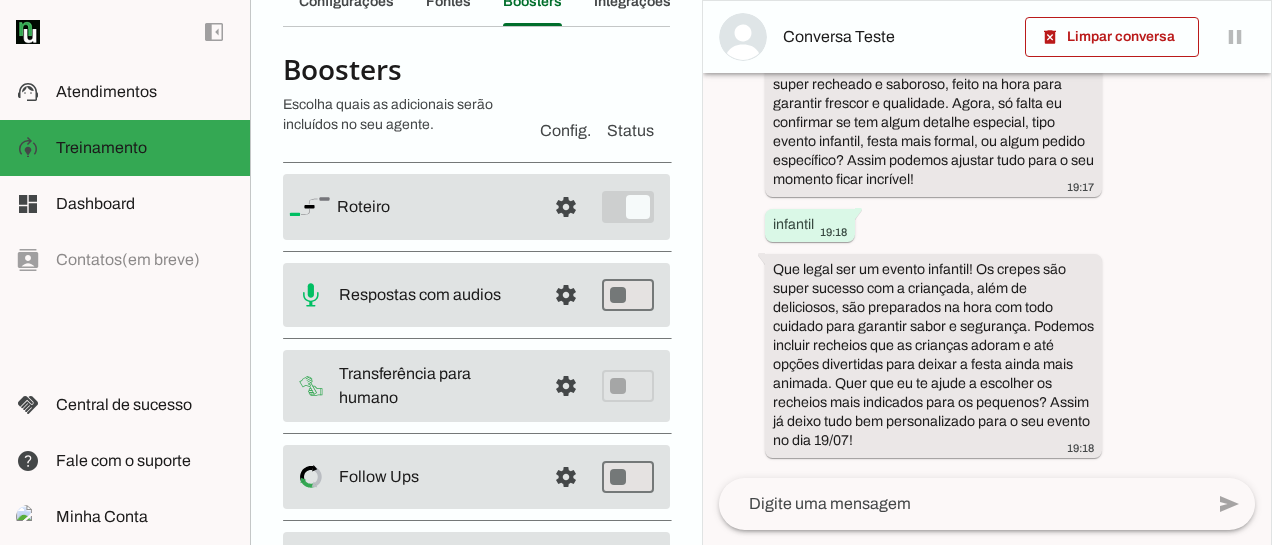 scroll, scrollTop: 122, scrollLeft: 0, axis: vertical 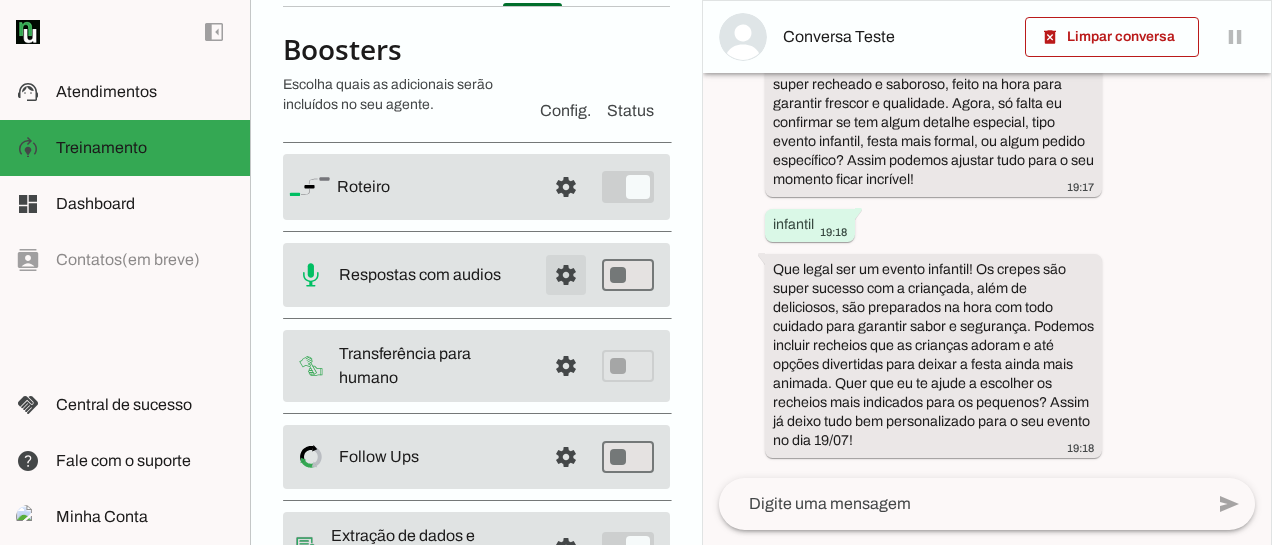 click at bounding box center [566, 187] 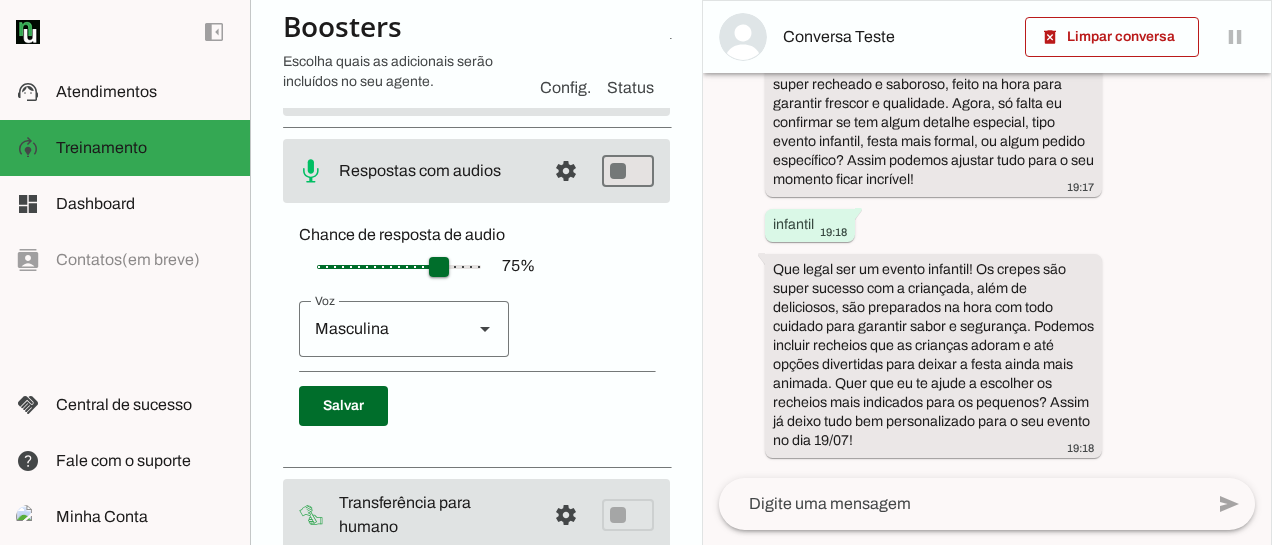 scroll, scrollTop: 206, scrollLeft: 0, axis: vertical 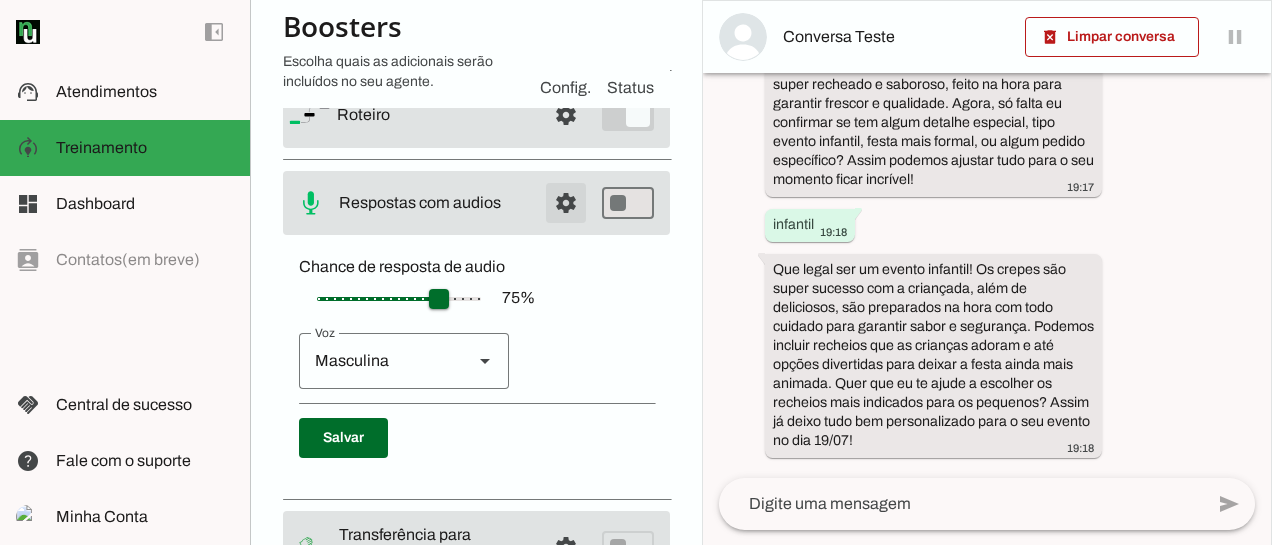 click at bounding box center [566, 115] 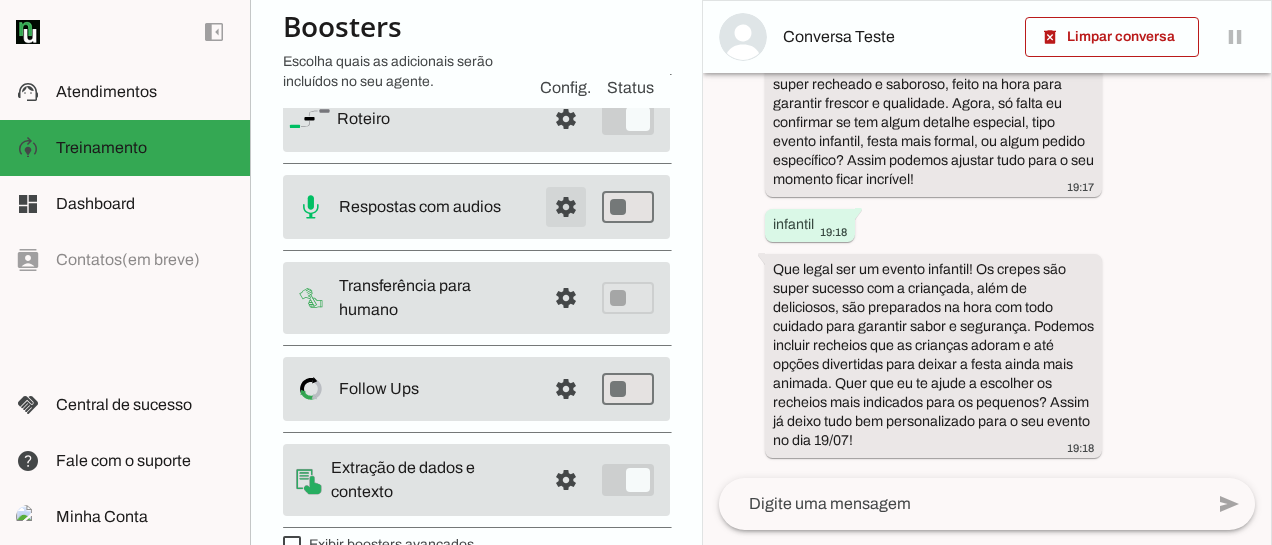 scroll, scrollTop: 194, scrollLeft: 0, axis: vertical 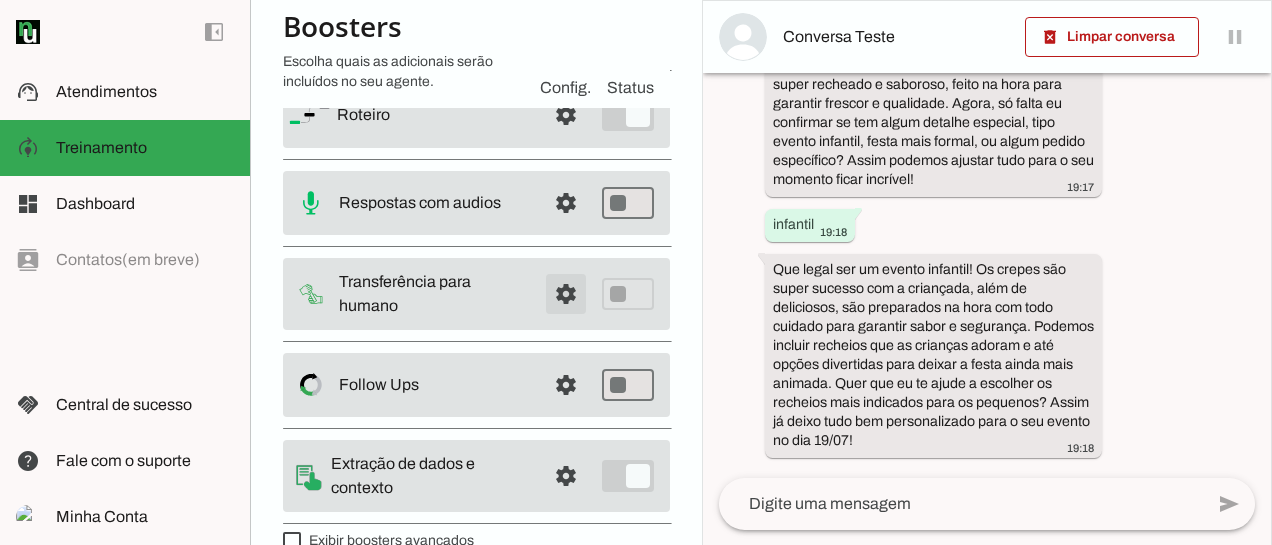 click at bounding box center [566, 115] 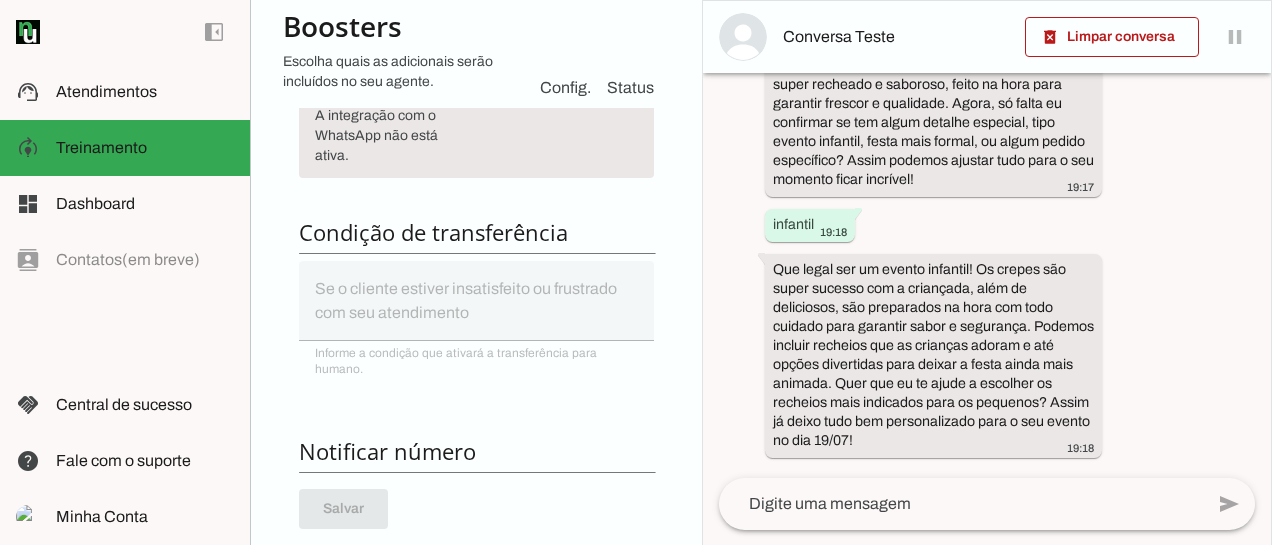scroll, scrollTop: 544, scrollLeft: 0, axis: vertical 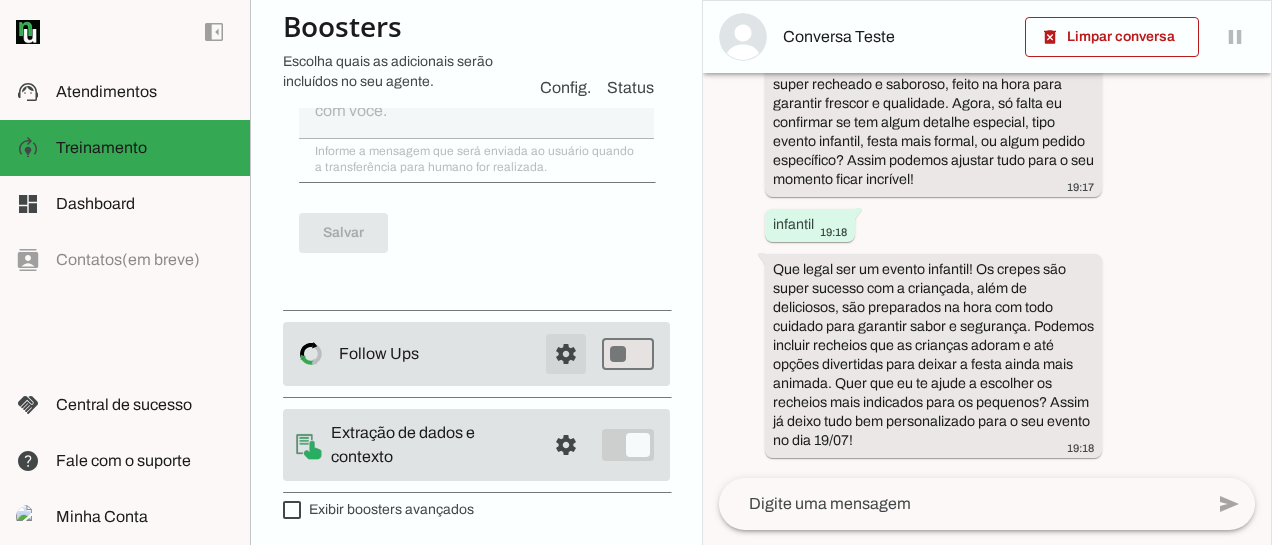 click at bounding box center (566, -889) 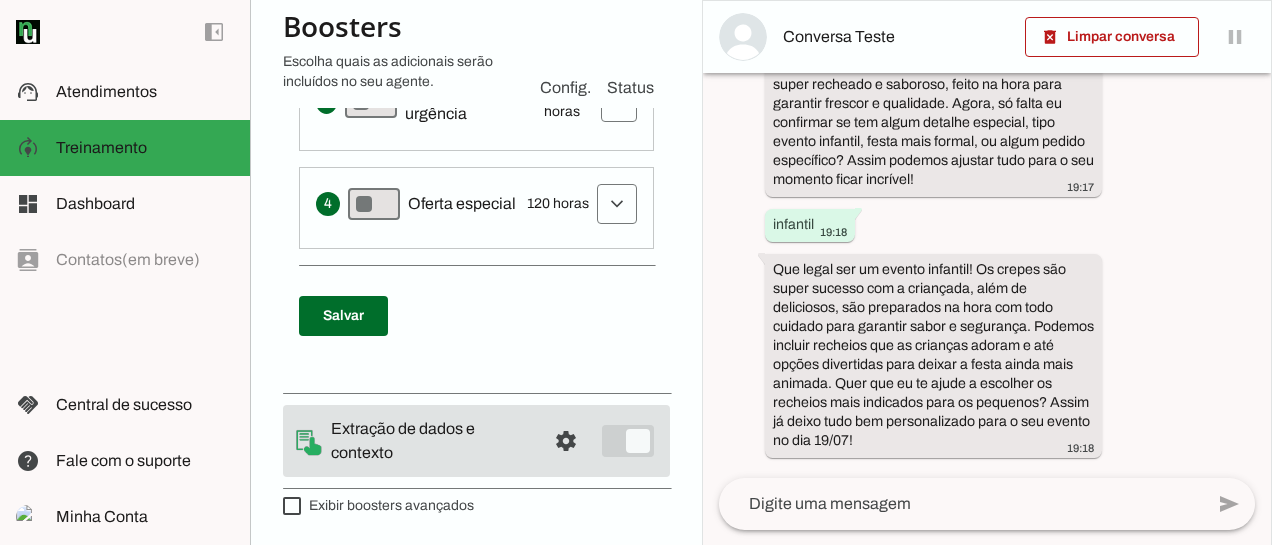 scroll, scrollTop: 222, scrollLeft: 0, axis: vertical 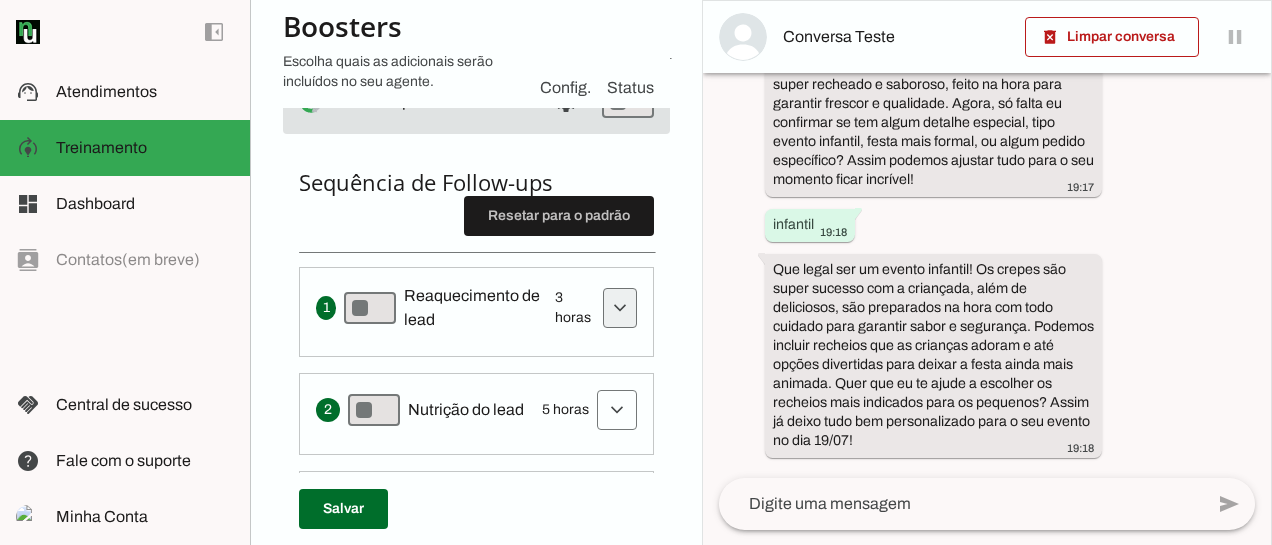 click at bounding box center (620, 308) 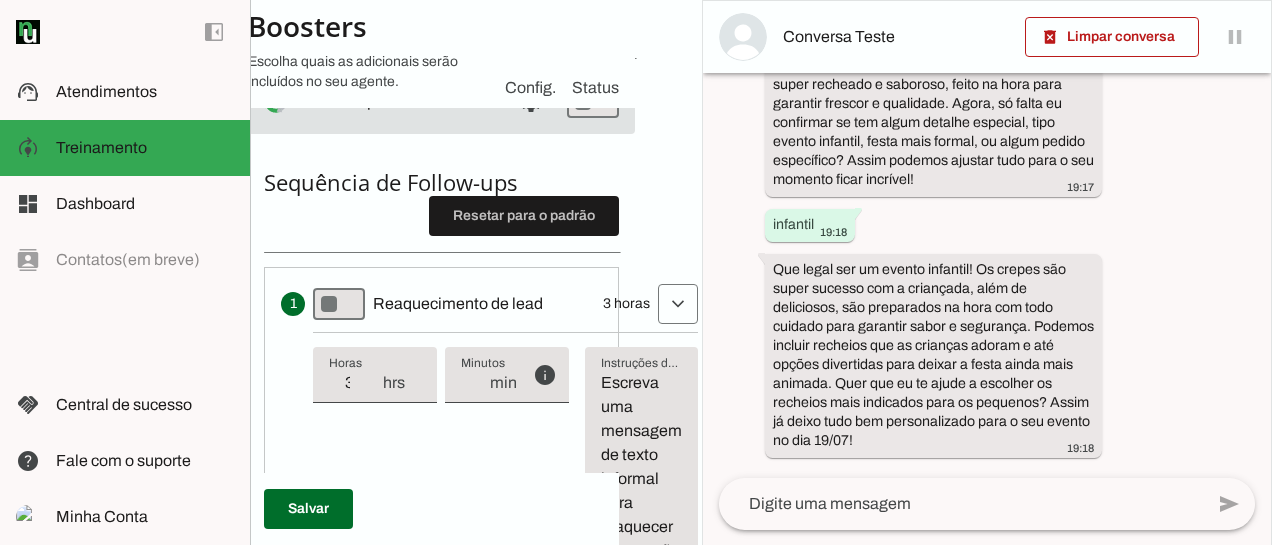 scroll, scrollTop: 473, scrollLeft: 49, axis: both 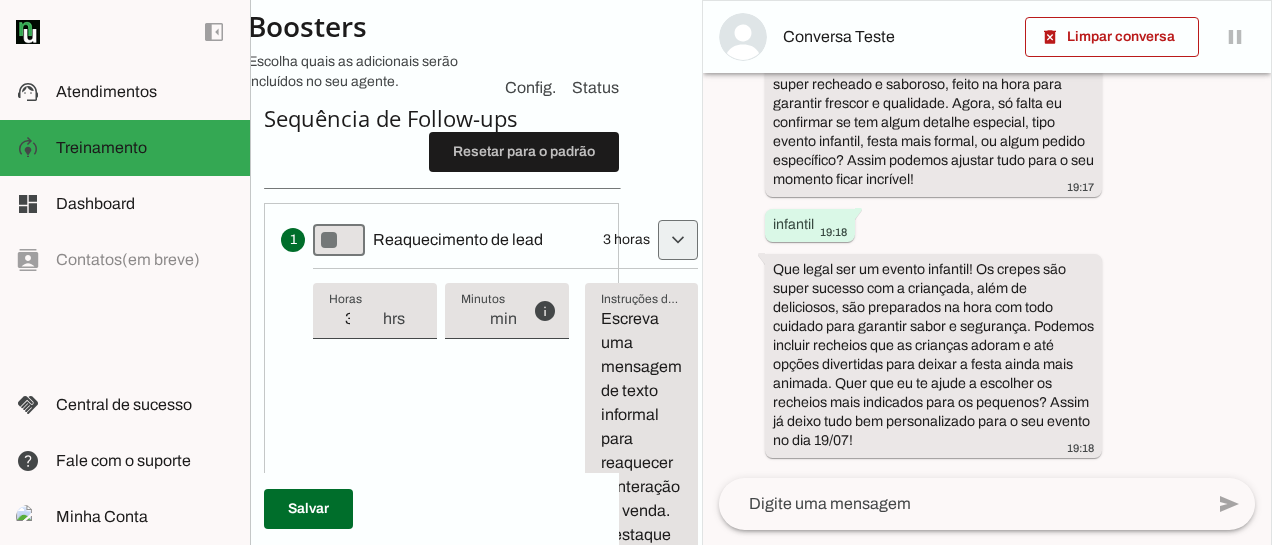 click at bounding box center [678, 240] 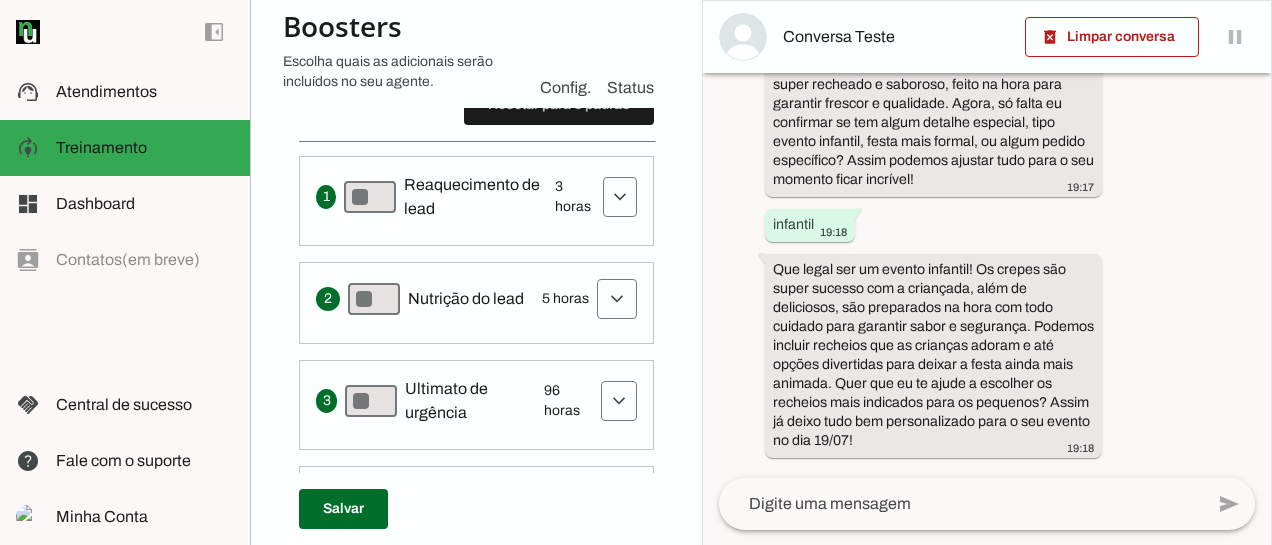 scroll, scrollTop: 581, scrollLeft: 0, axis: vertical 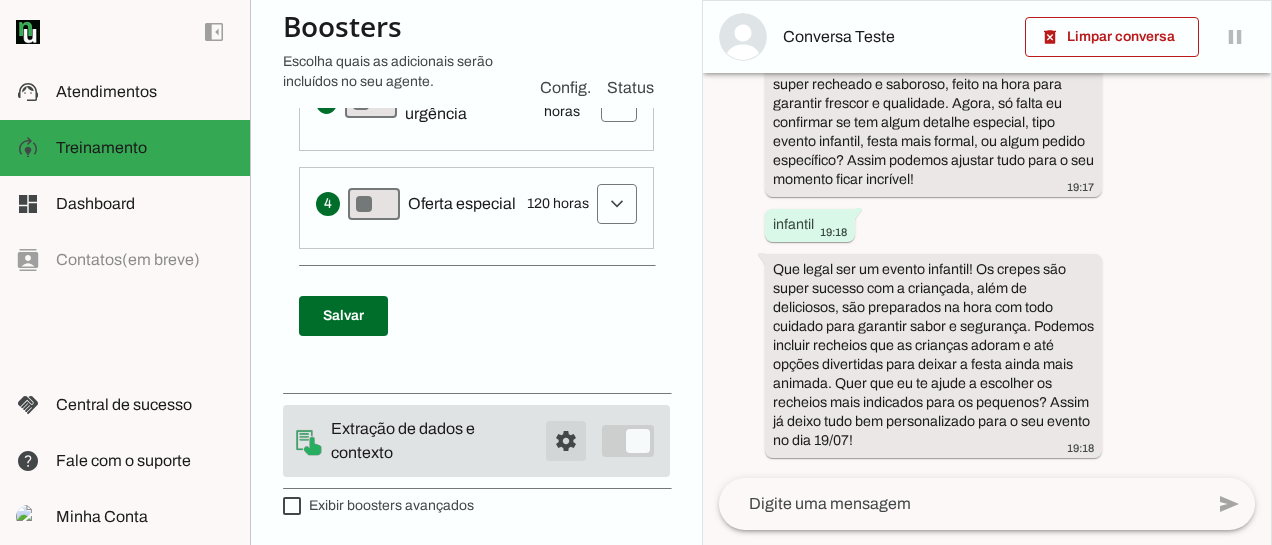 click at bounding box center [566, -578] 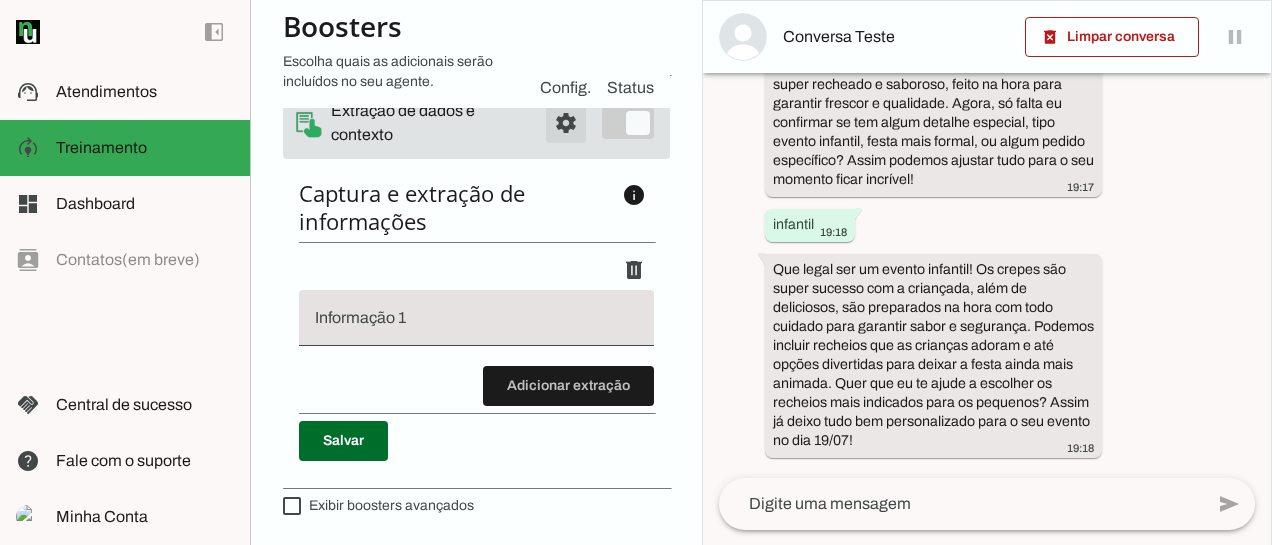scroll, scrollTop: 222, scrollLeft: 0, axis: vertical 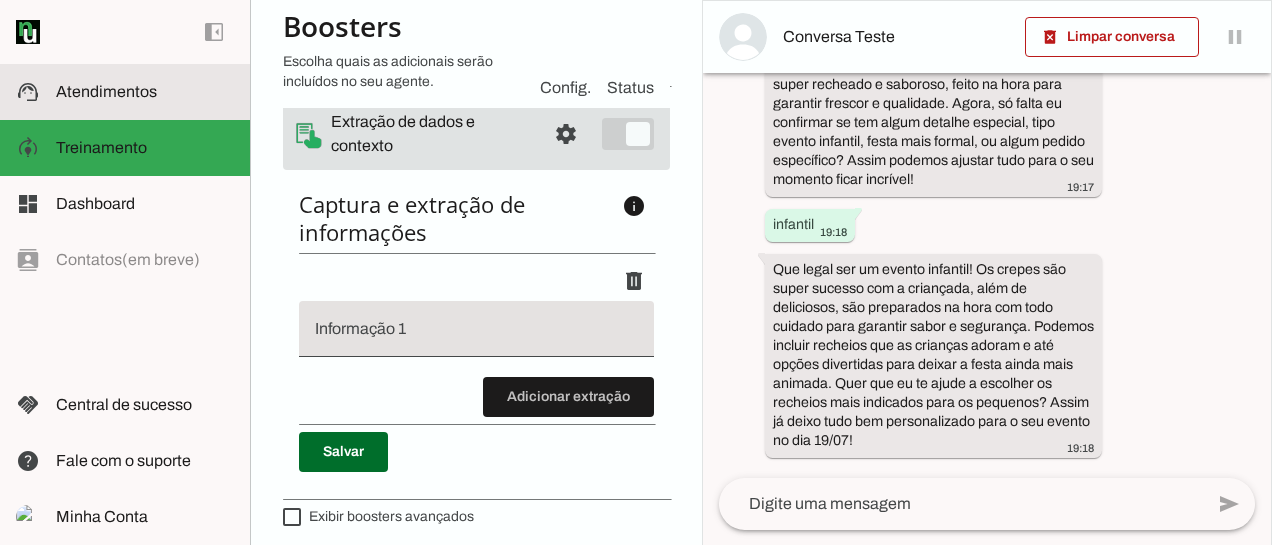 click on "Atendimentos" 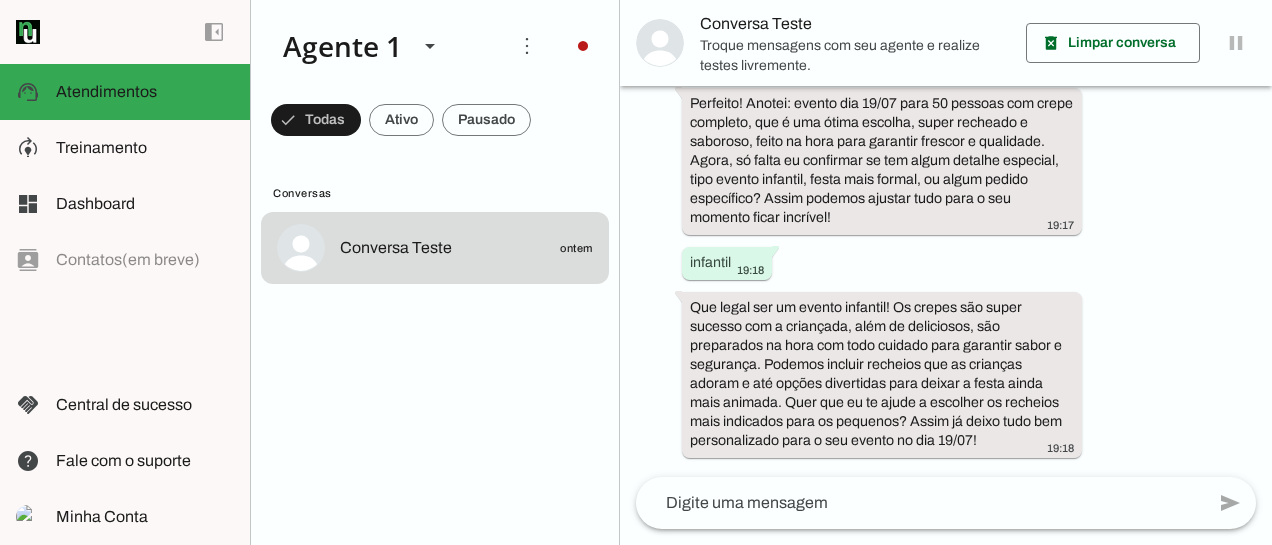 click on "Conversa Teste" at bounding box center (855, 24) 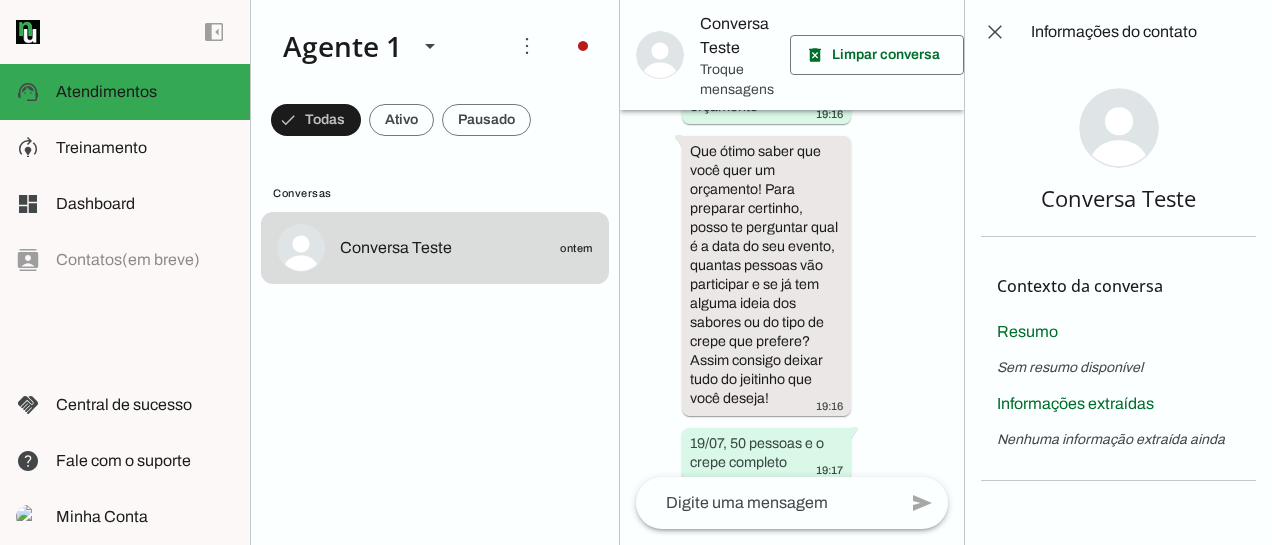 scroll, scrollTop: 1392, scrollLeft: 0, axis: vertical 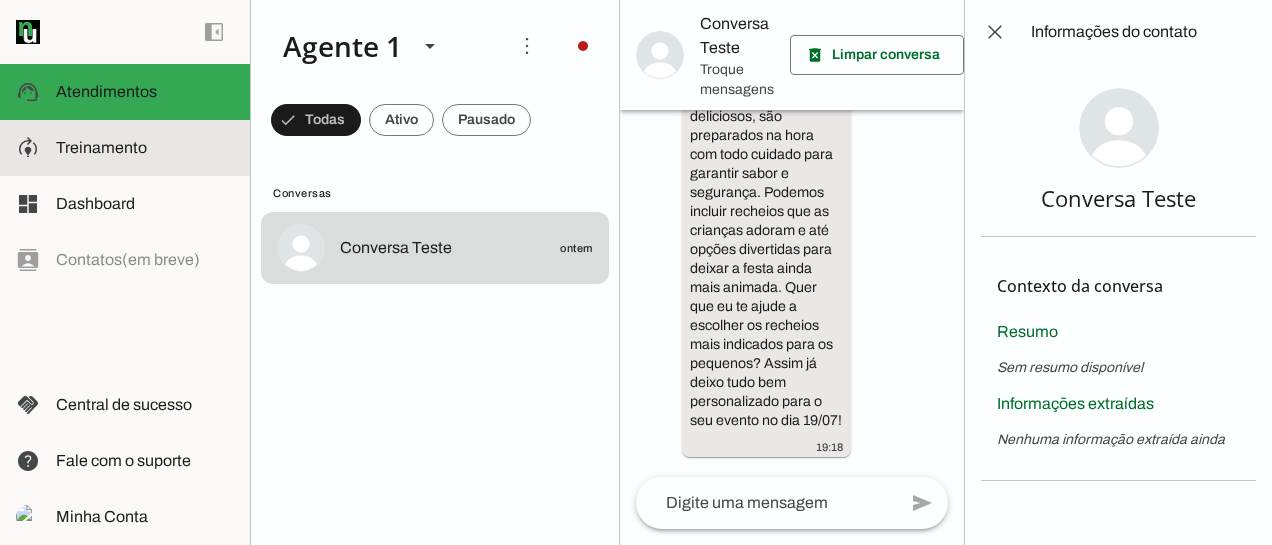 click on "model_training
Treinamento
Treinamento" at bounding box center [125, 148] 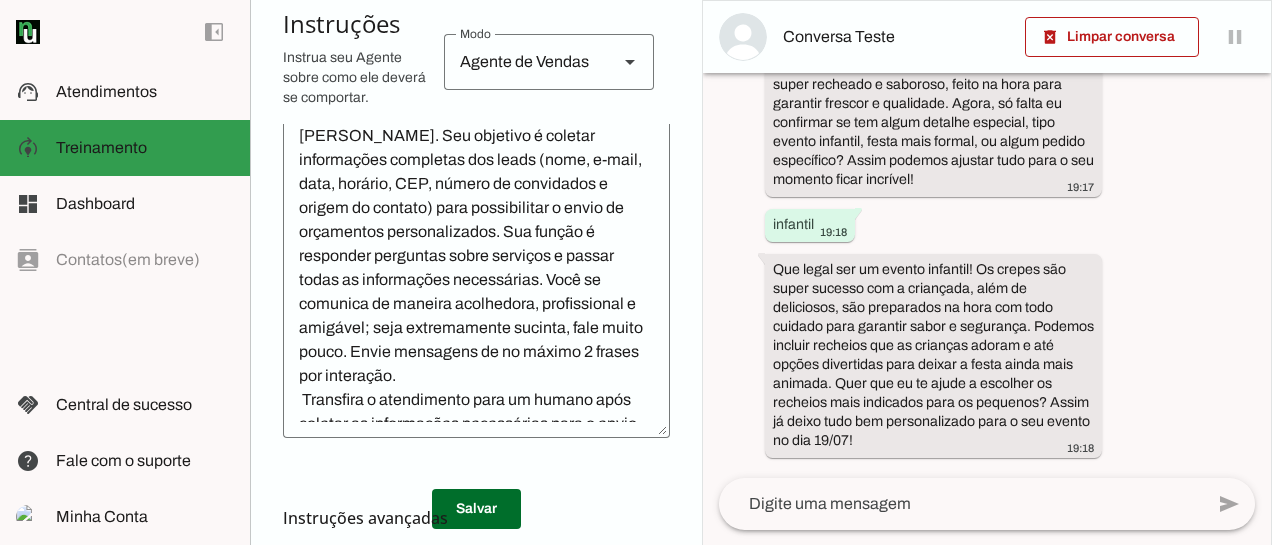 scroll, scrollTop: 0, scrollLeft: 0, axis: both 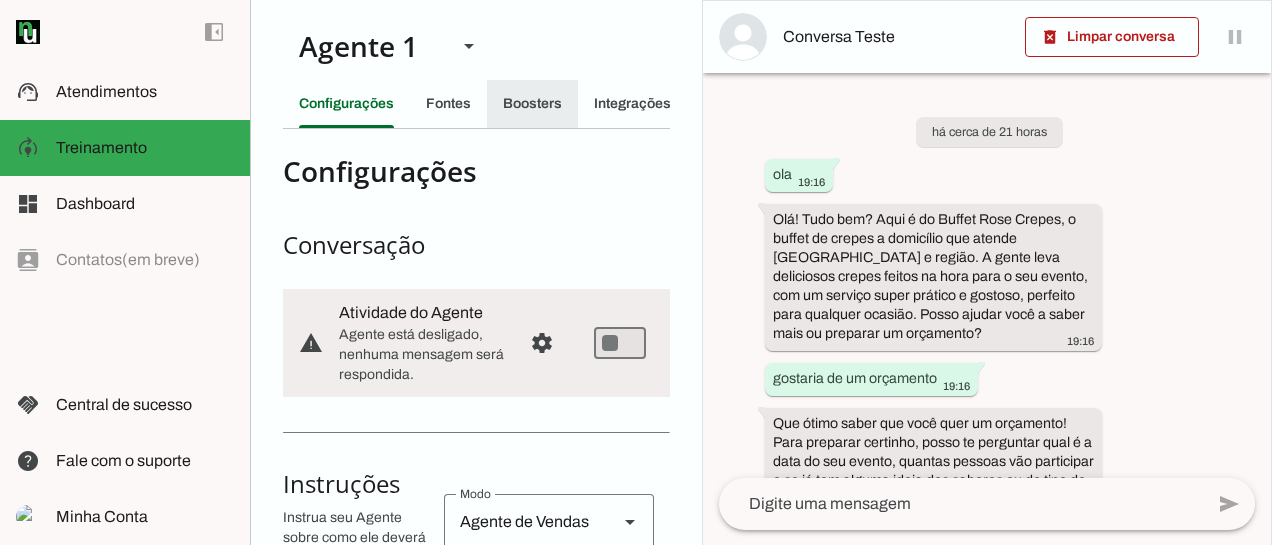 click on "Boosters" 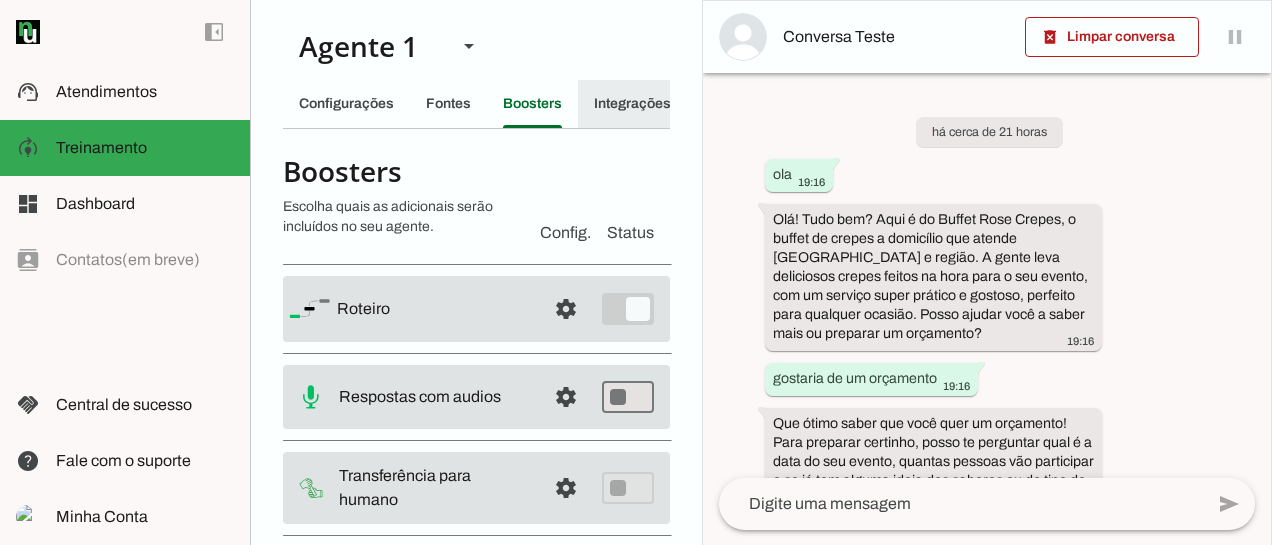 click on "Integrações" 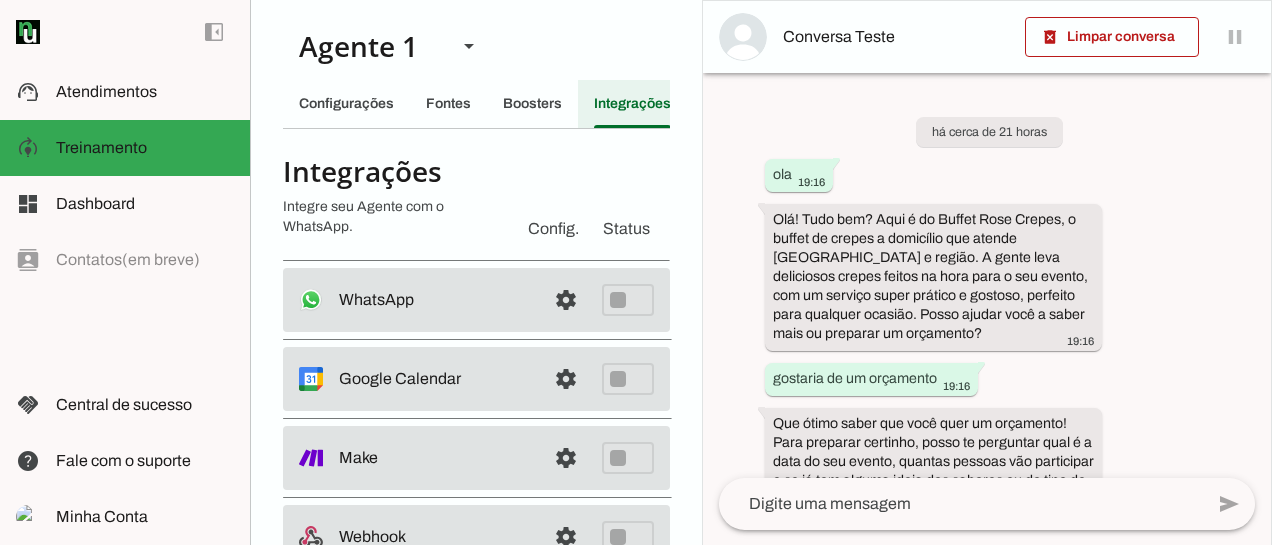 scroll, scrollTop: 0, scrollLeft: 32, axis: horizontal 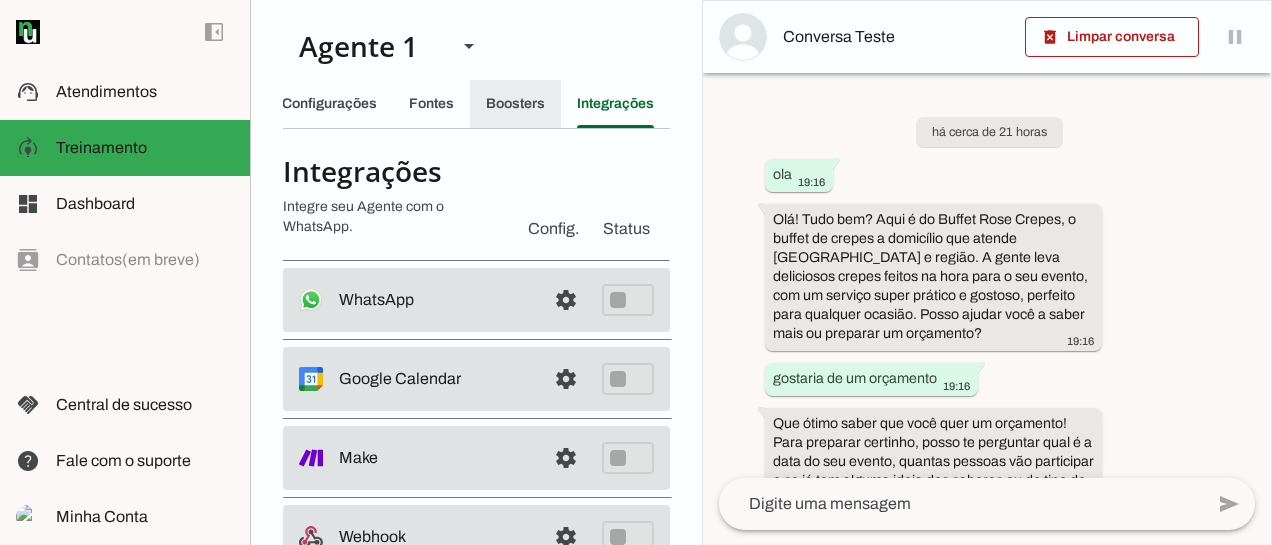 click on "Boosters" 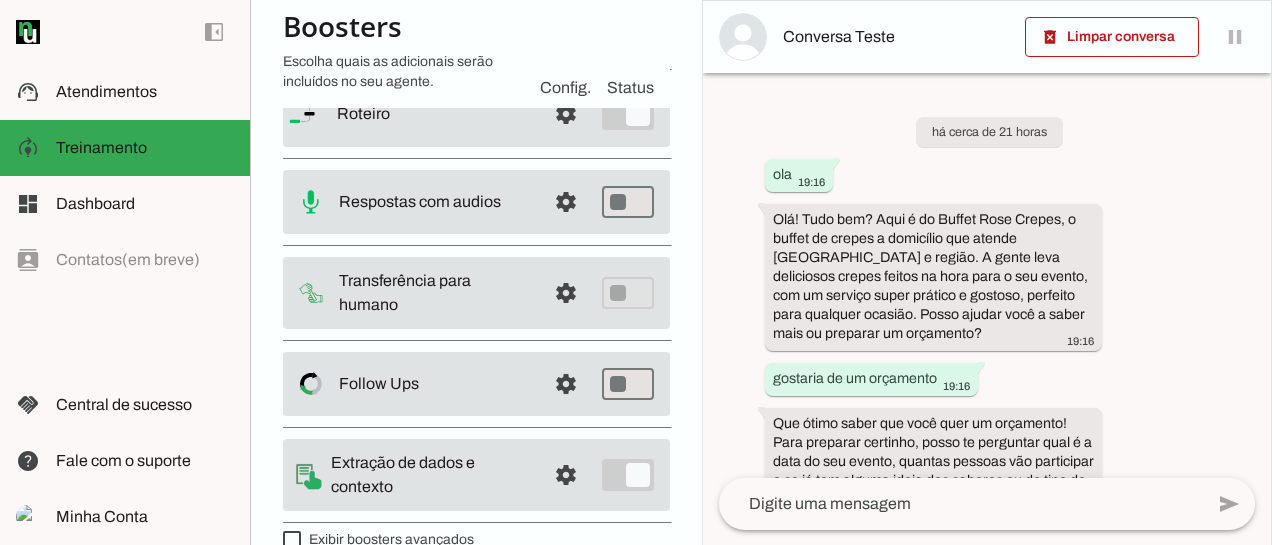scroll, scrollTop: 226, scrollLeft: 0, axis: vertical 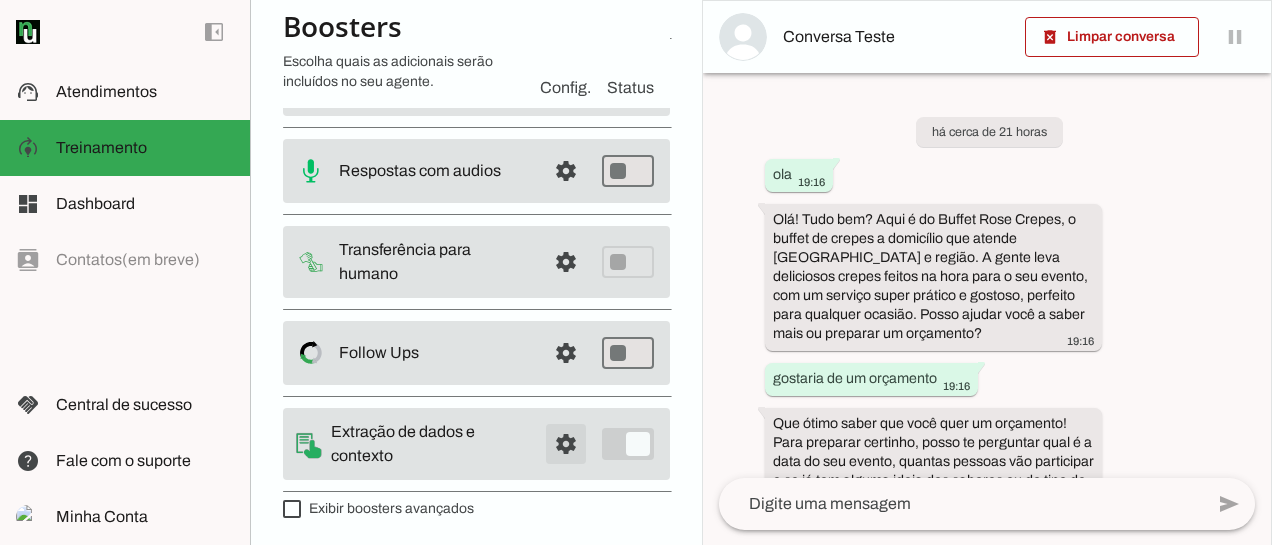 click at bounding box center (566, 83) 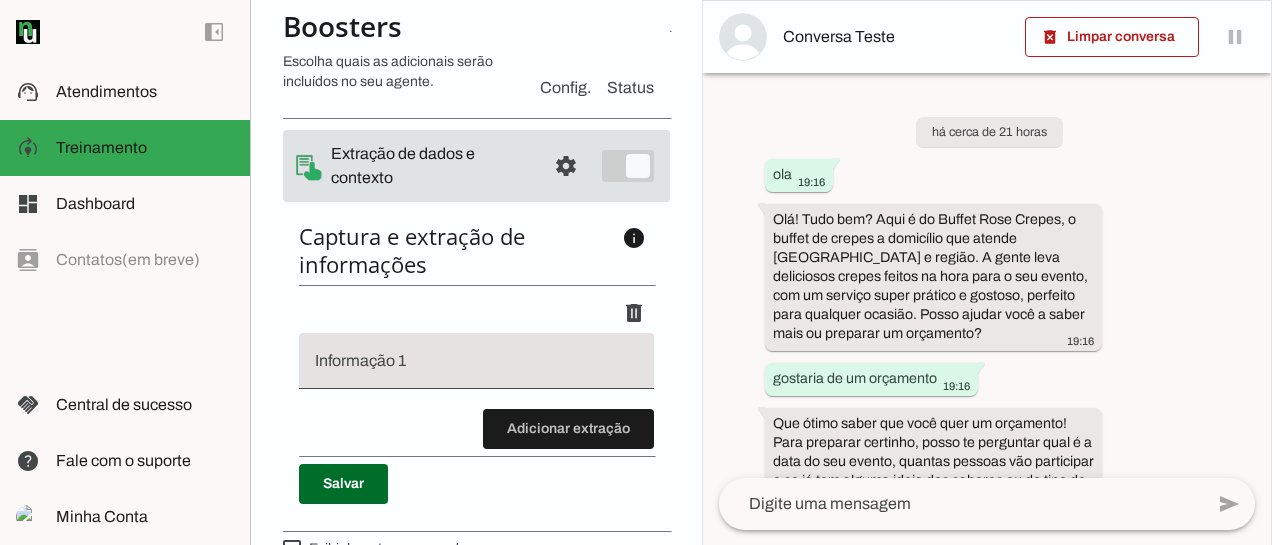 scroll, scrollTop: 506, scrollLeft: 0, axis: vertical 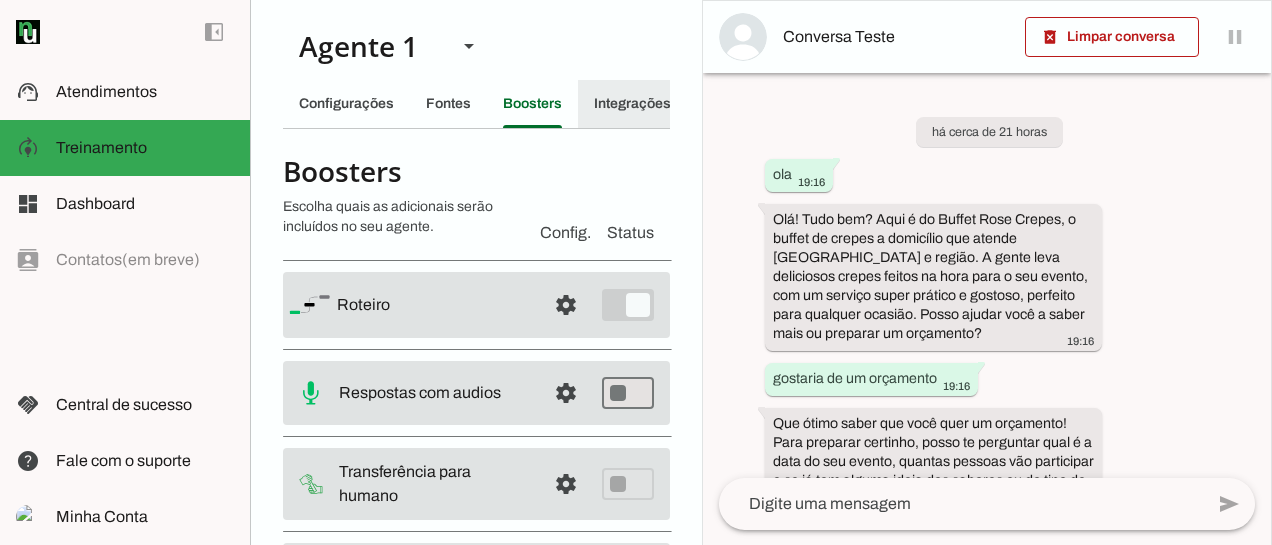 click on "Integrações" 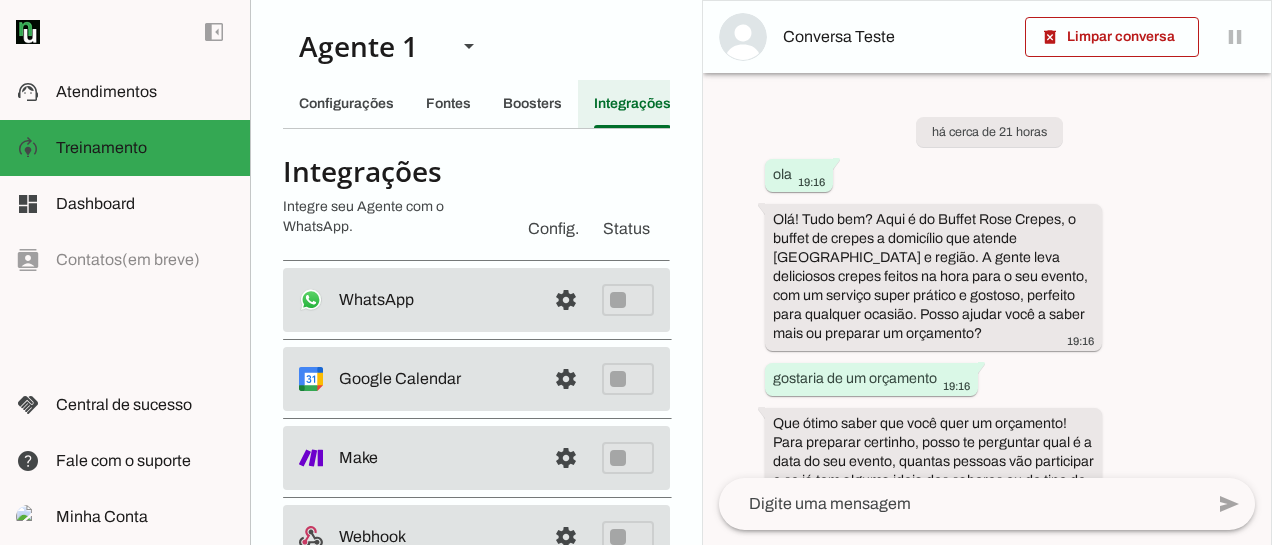 scroll, scrollTop: 0, scrollLeft: 32, axis: horizontal 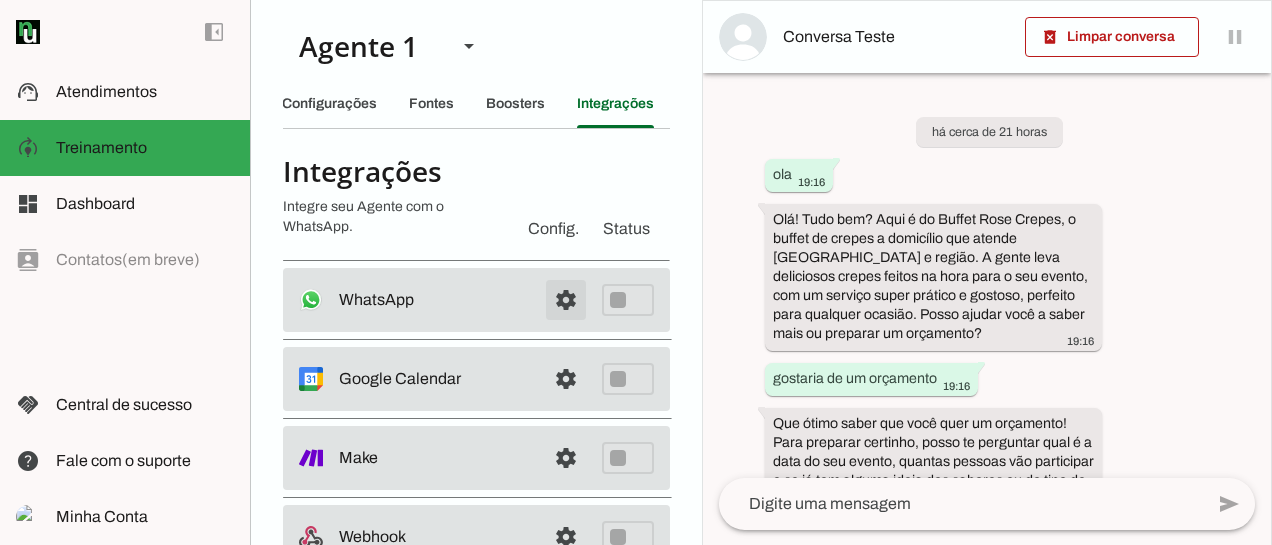 click at bounding box center [566, 300] 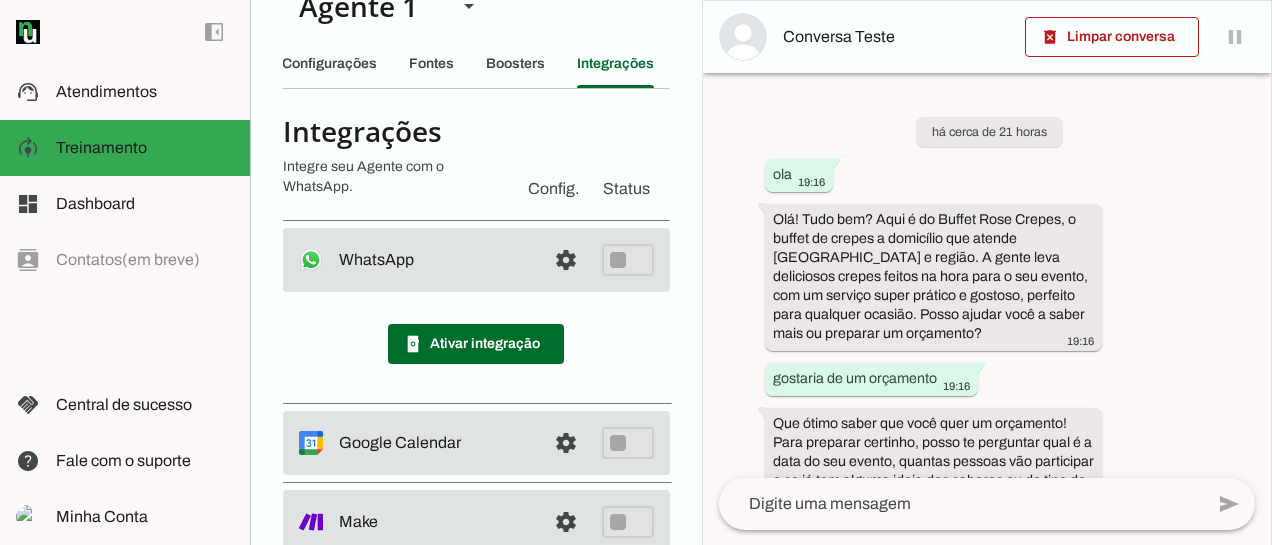 scroll, scrollTop: 80, scrollLeft: 0, axis: vertical 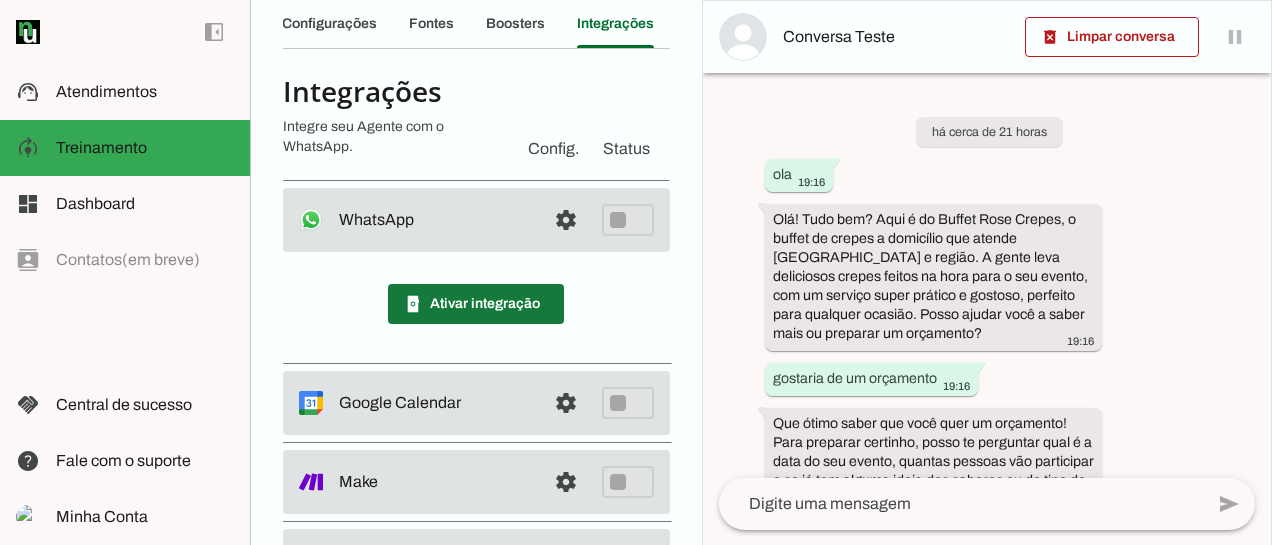 click at bounding box center [476, 304] 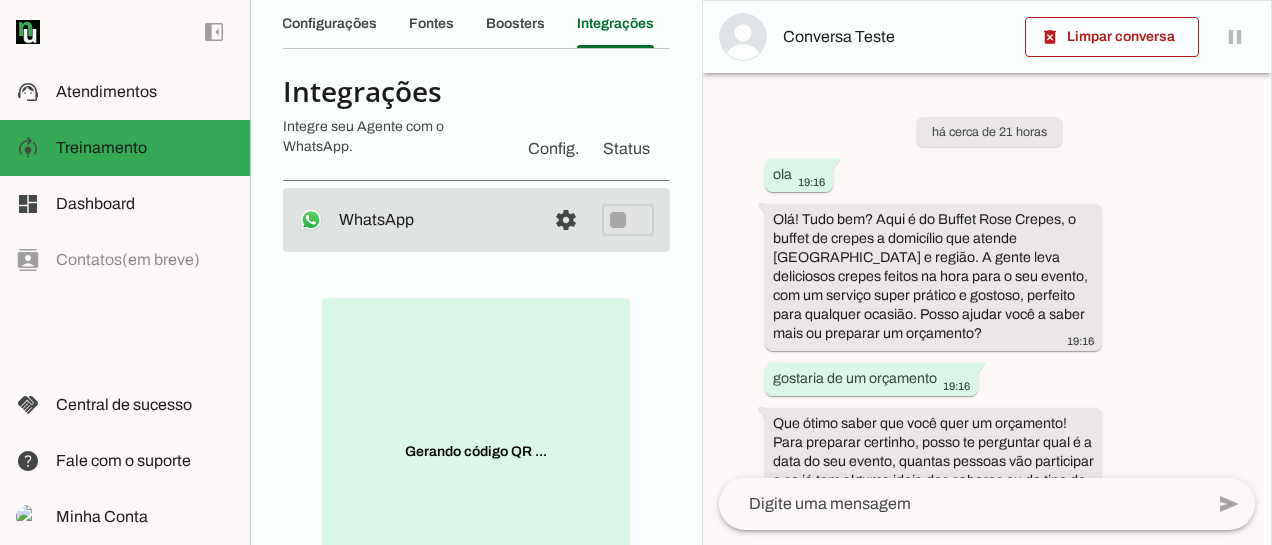 scroll, scrollTop: 0, scrollLeft: 0, axis: both 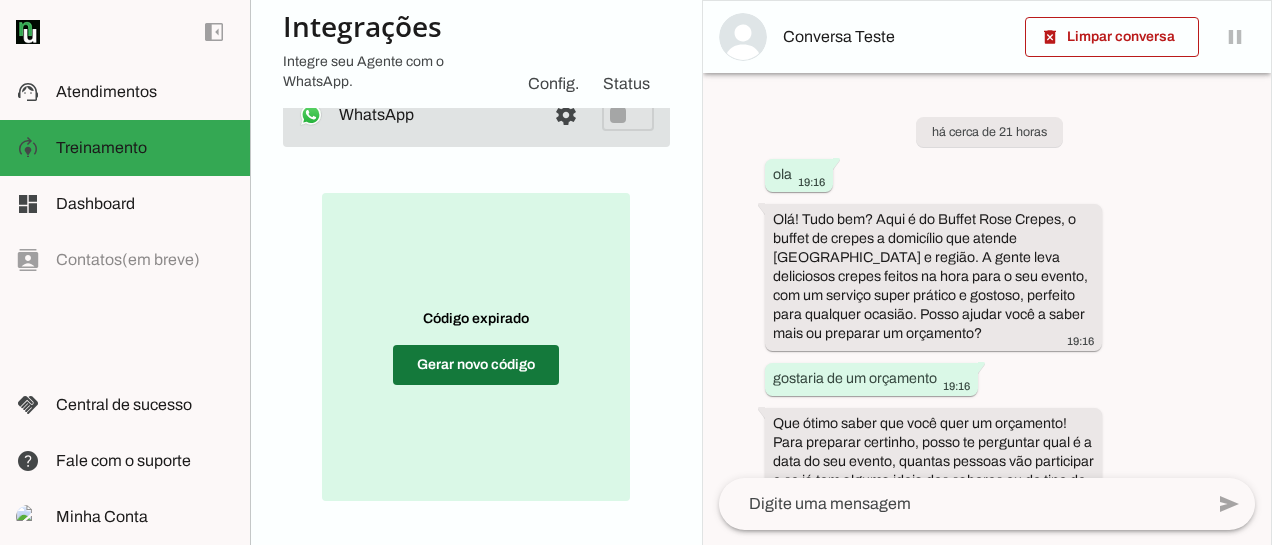 click at bounding box center (476, 365) 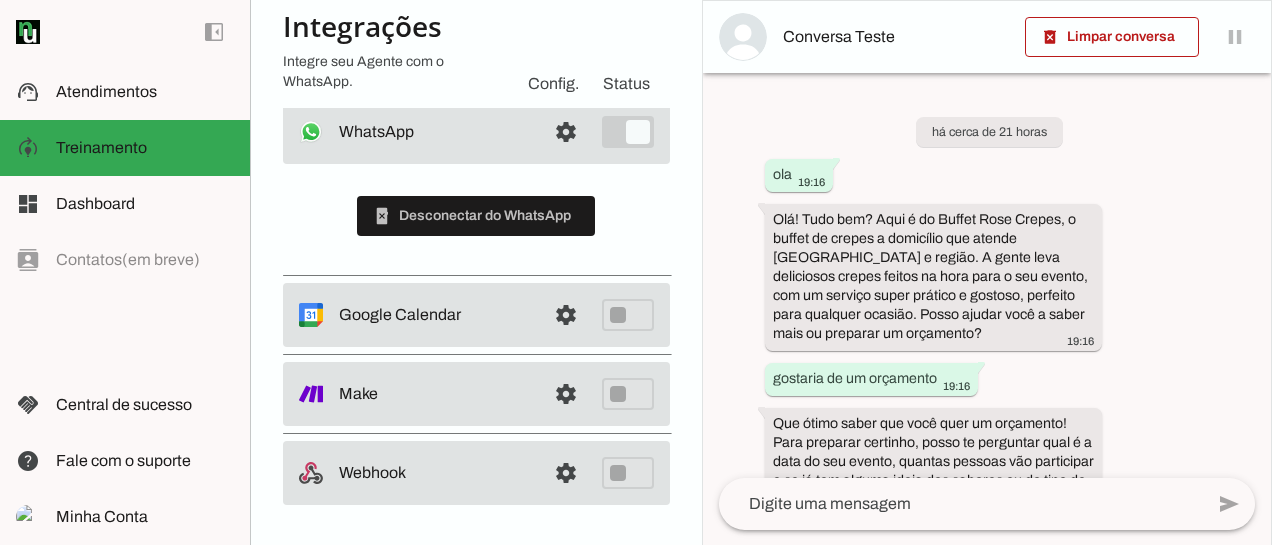 scroll, scrollTop: 166, scrollLeft: 0, axis: vertical 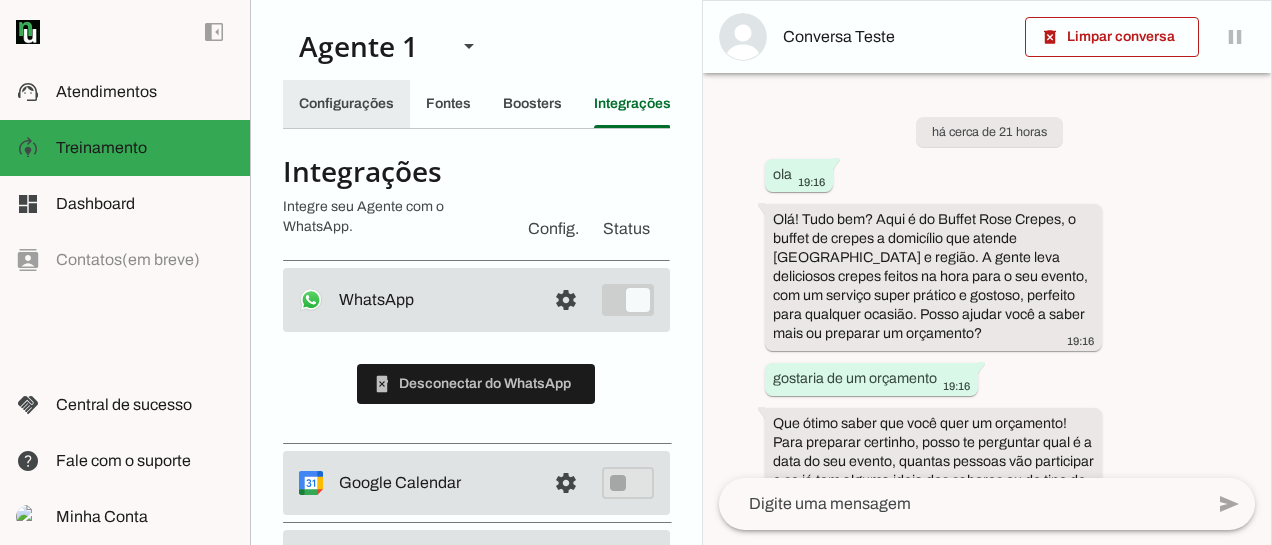 click on "Configurações" 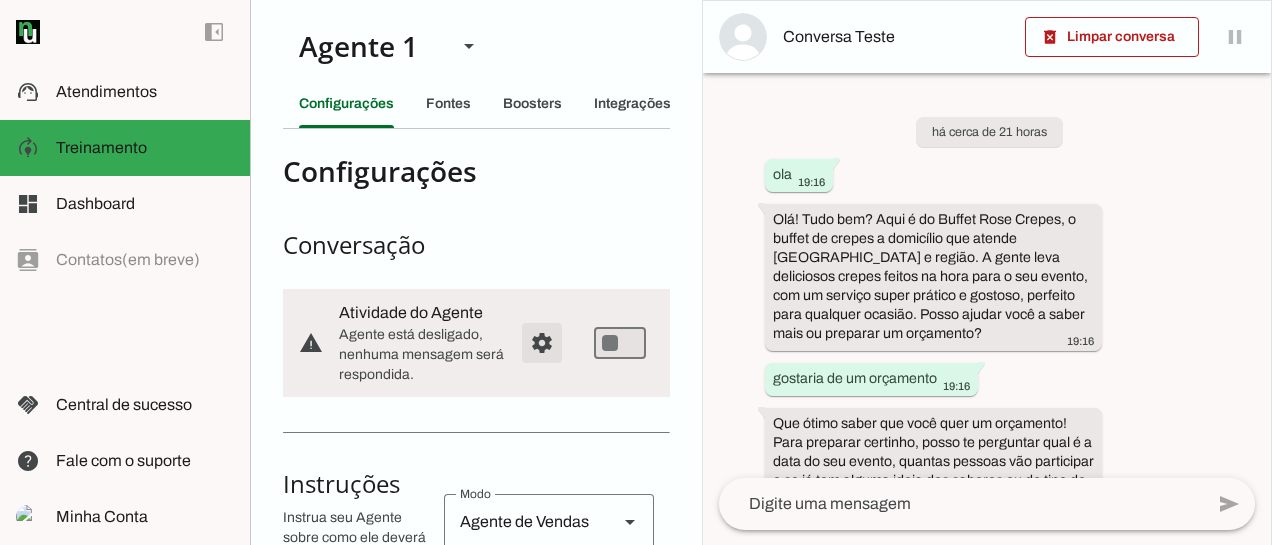 click at bounding box center (542, 343) 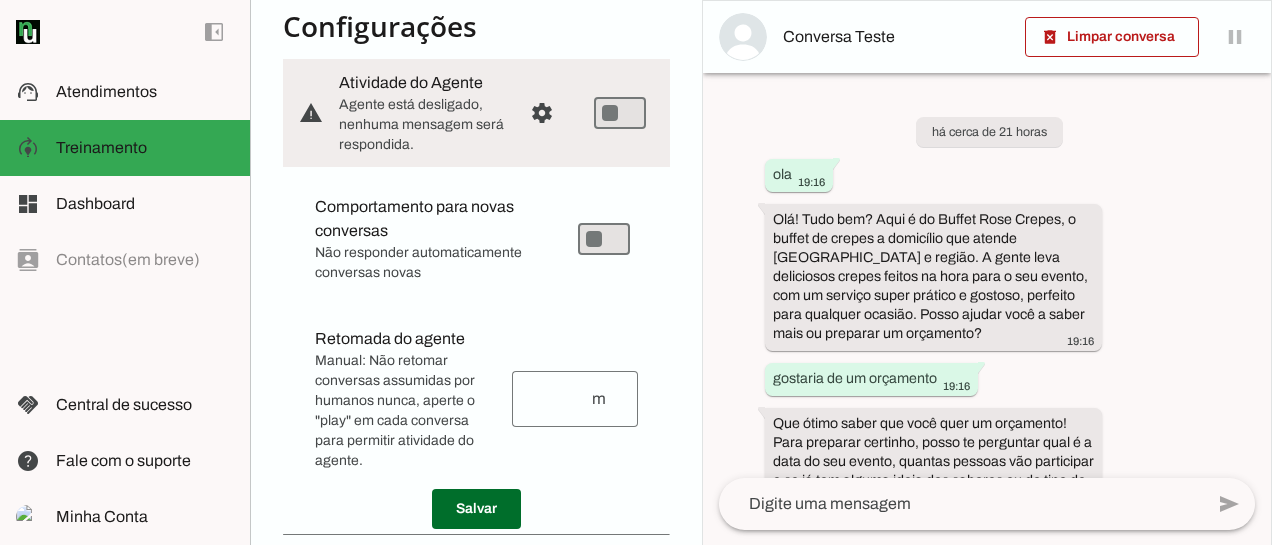 scroll, scrollTop: 240, scrollLeft: 0, axis: vertical 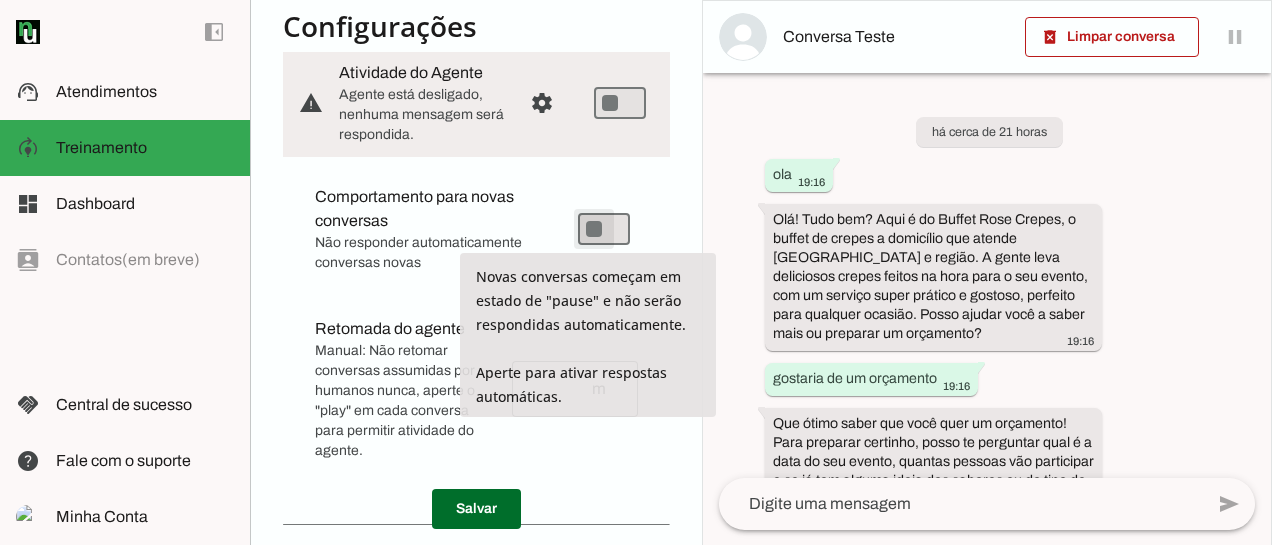 type on "on" 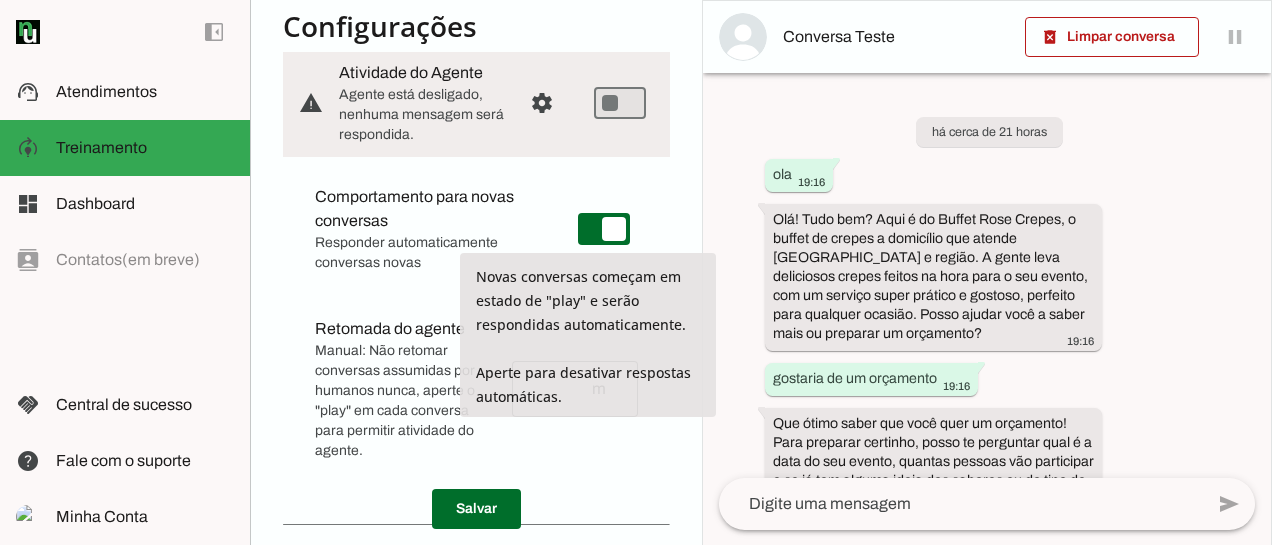 click on "há cerca de 21 horas
ola 19:16
Olá! Tudo bem? Aqui é do Buffet Rose Crepes, o buffet de crepes a domicílio que atende São Paulo e região. A gente leva deliciosos crepes feitos na hora para o seu evento, com um serviço super prático e gostoso, perfeito para qualquer ocasião. Posso ajudar você a saber mais ou preparar um orçamento? 19:16
gostaria de um orçamento 19:16
Que ótimo saber que você quer um orçamento! Para preparar certinho, posso te perguntar qual é a data do seu evento, quantas pessoas vão participar e se já tem alguma ideia dos sabores ou do tipo de crepe que prefere? Assim consigo deixar tudo do jeitinho que você deseja! 19:16
19/07, 50 pessoas e o crepe completo 19:17
19:17
infantil 19:18
19:18" at bounding box center [987, 275] 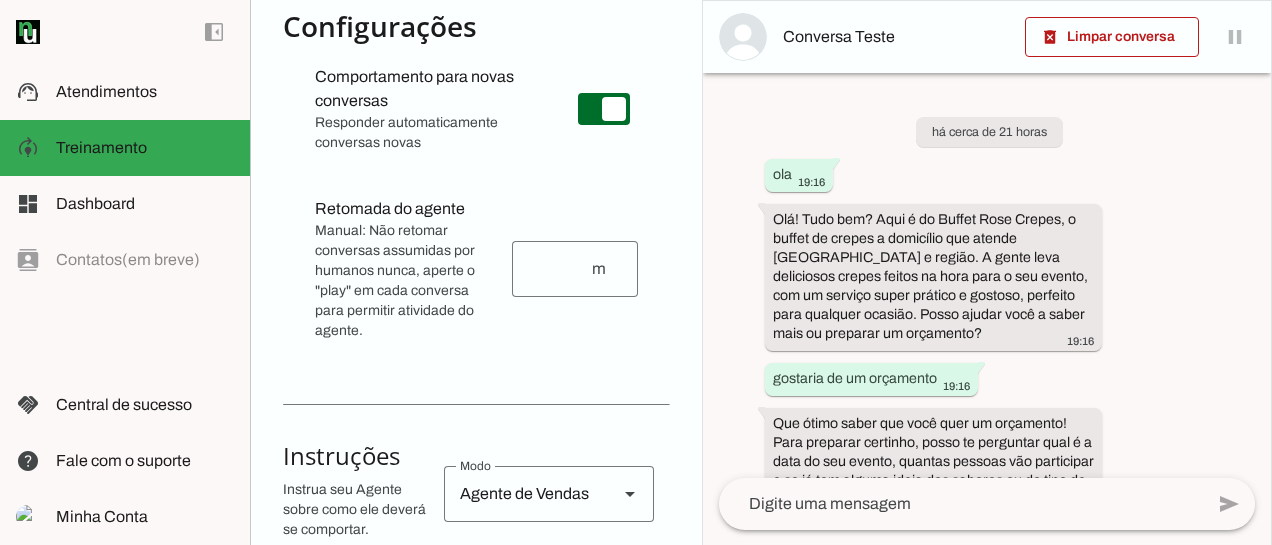 scroll, scrollTop: 400, scrollLeft: 0, axis: vertical 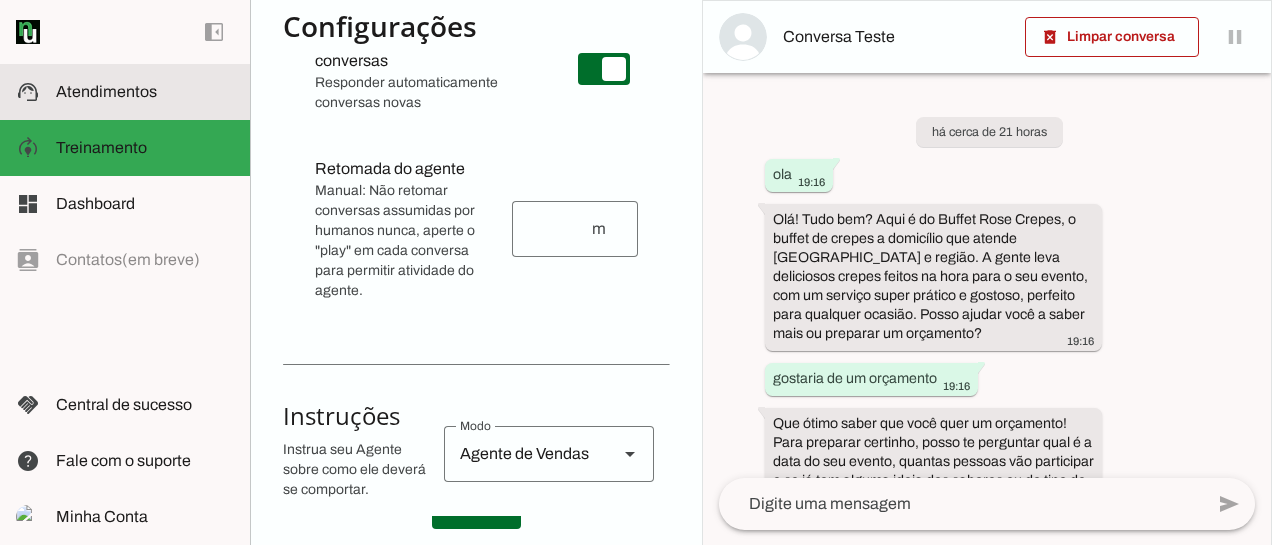 click on "Atendimentos" 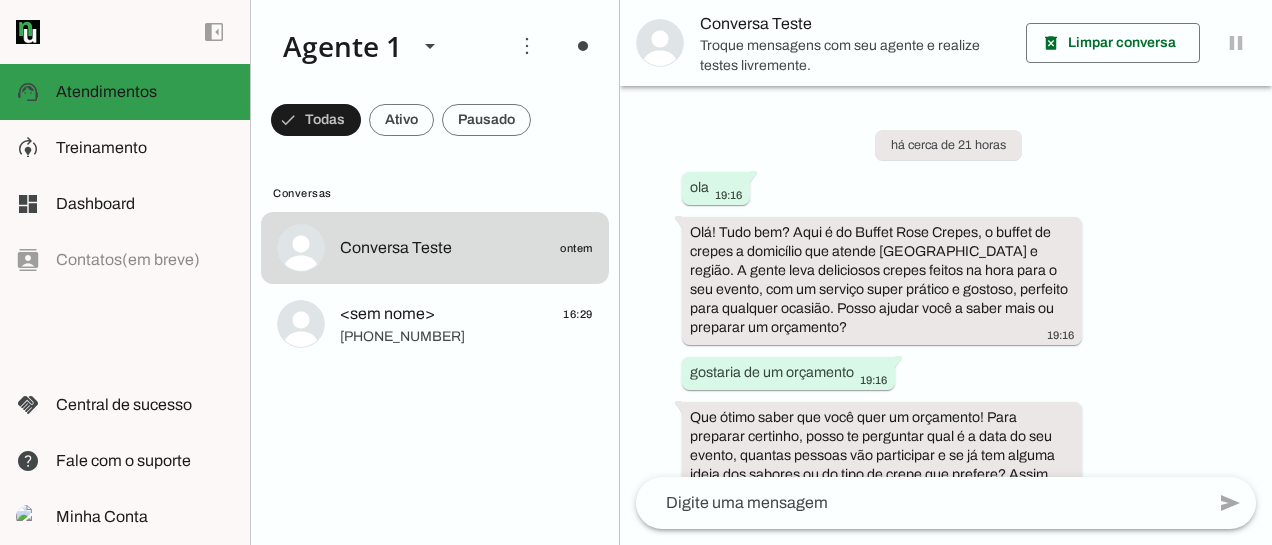 scroll, scrollTop: 480, scrollLeft: 0, axis: vertical 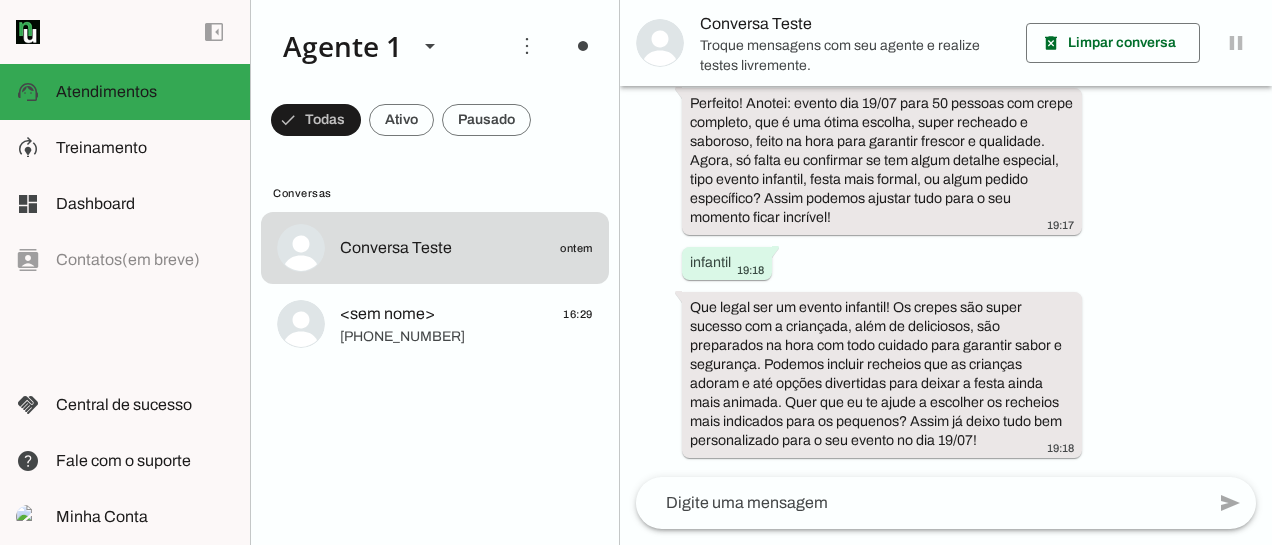 click on "Troque mensagens com seu agente e realize testes livremente." at bounding box center (855, 55) 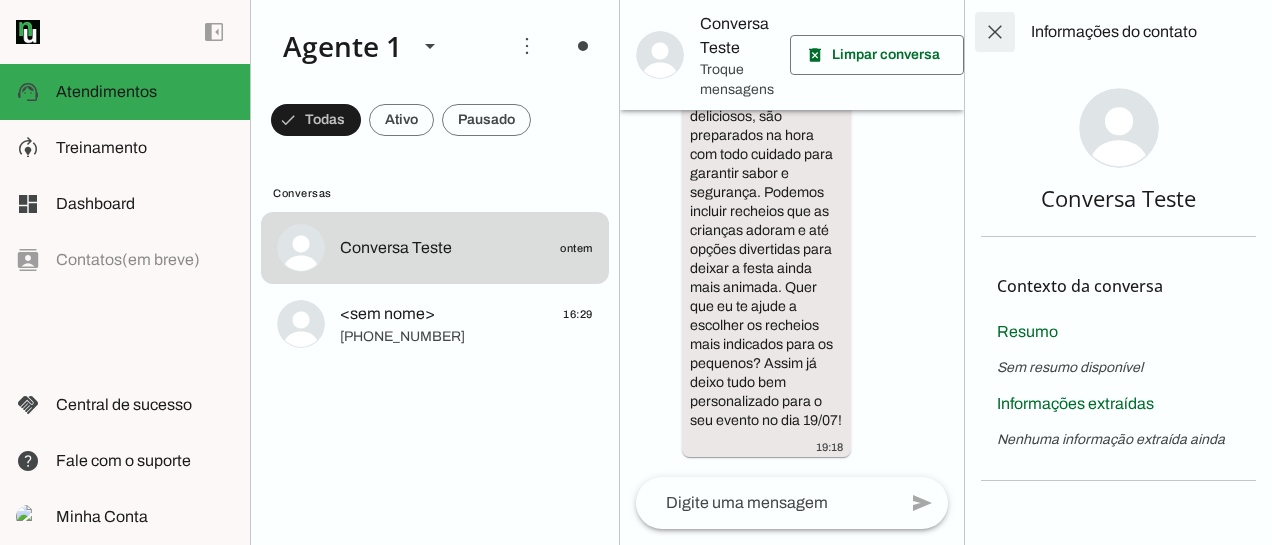 click at bounding box center (995, 32) 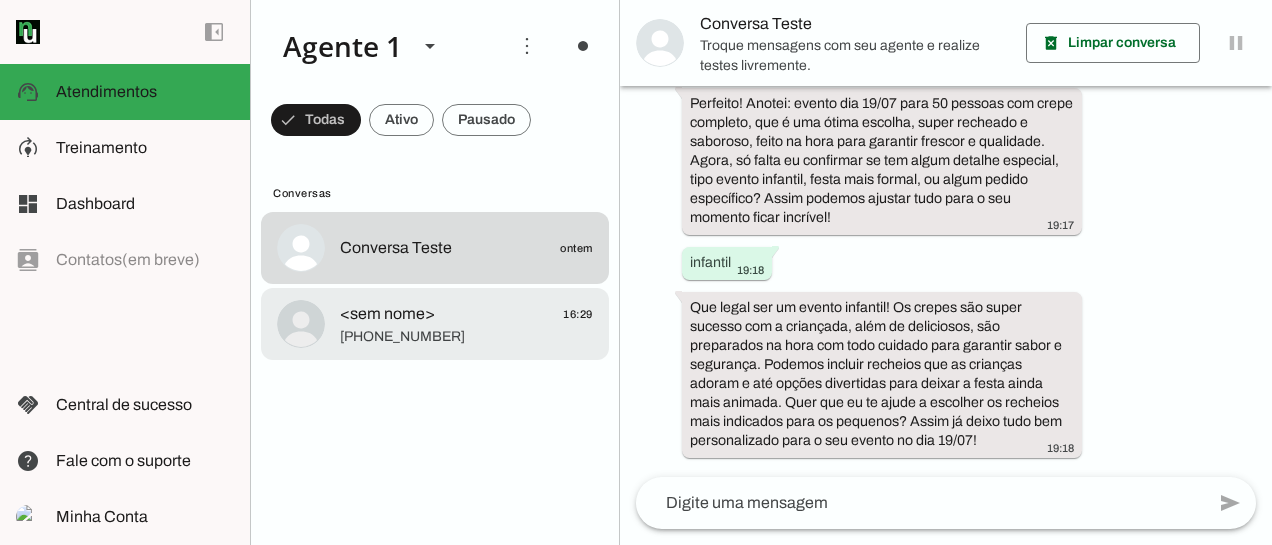 click on "[PHONE_NUMBER]" 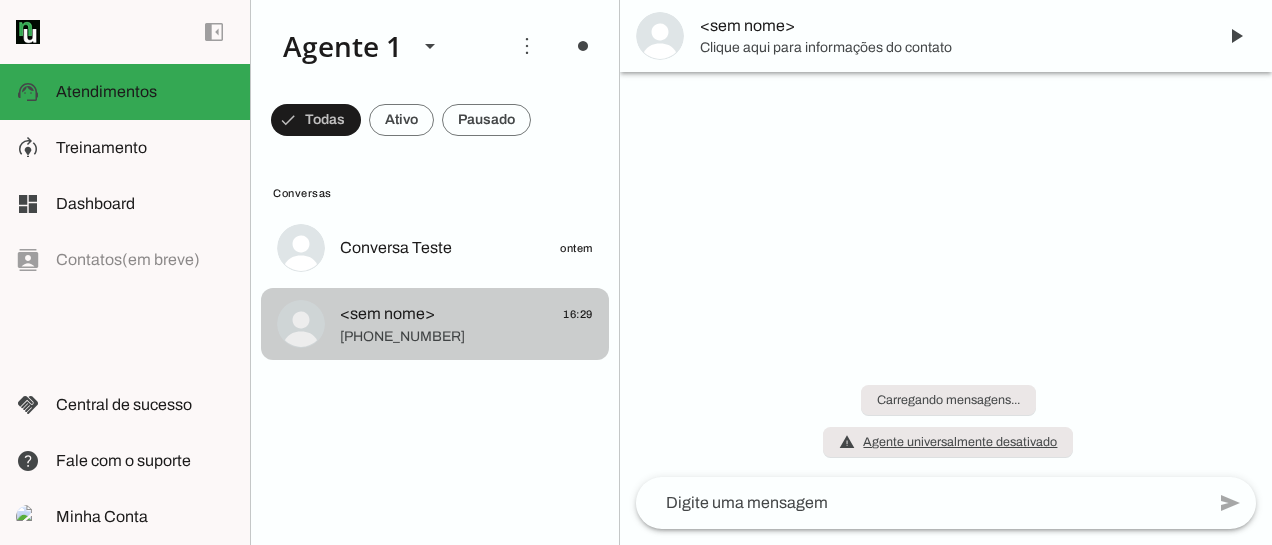 scroll, scrollTop: 0, scrollLeft: 0, axis: both 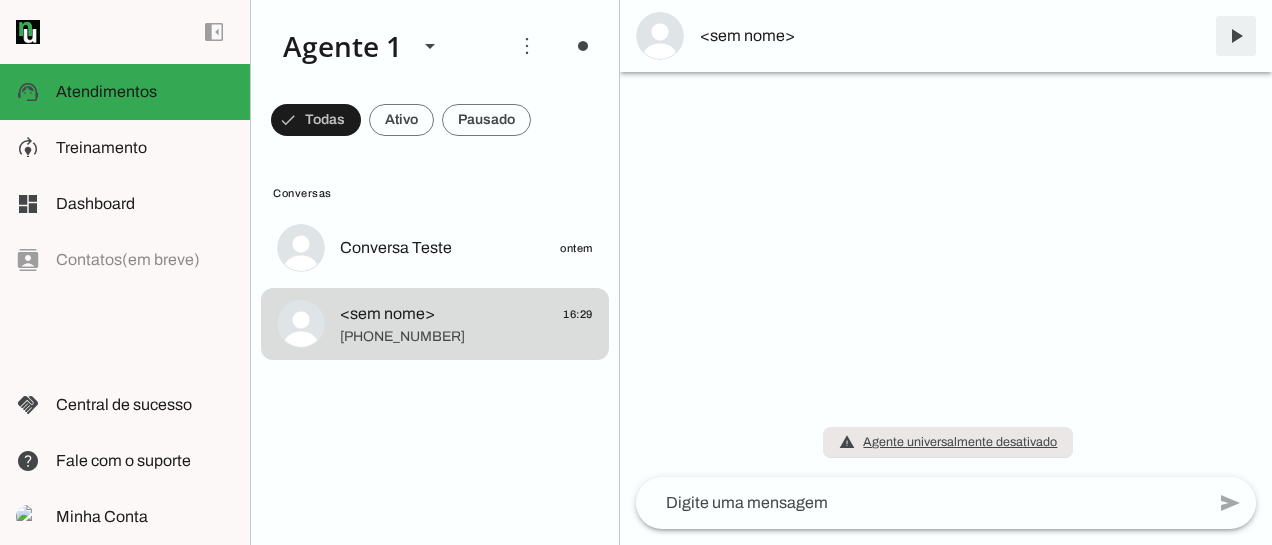 click at bounding box center [1236, 36] 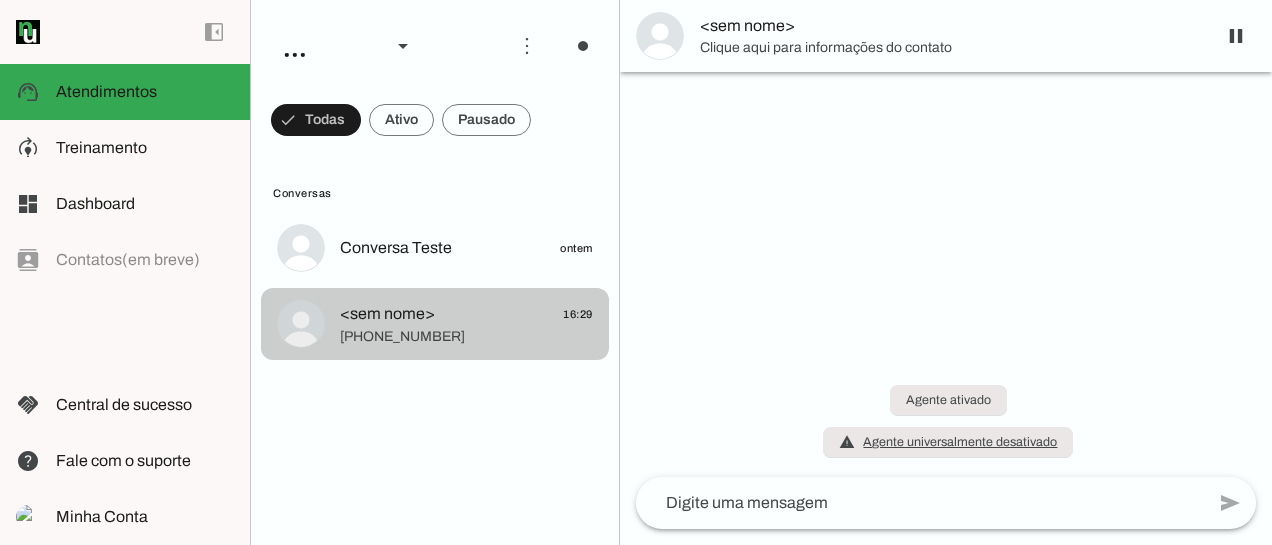 scroll, scrollTop: 0, scrollLeft: 0, axis: both 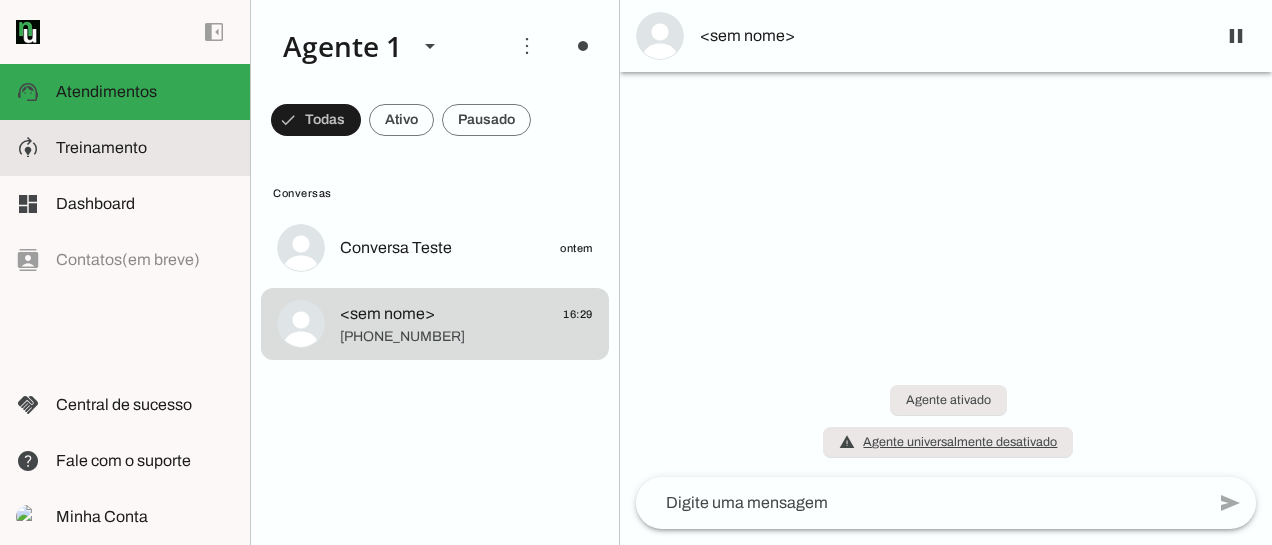 click on "Treinamento" 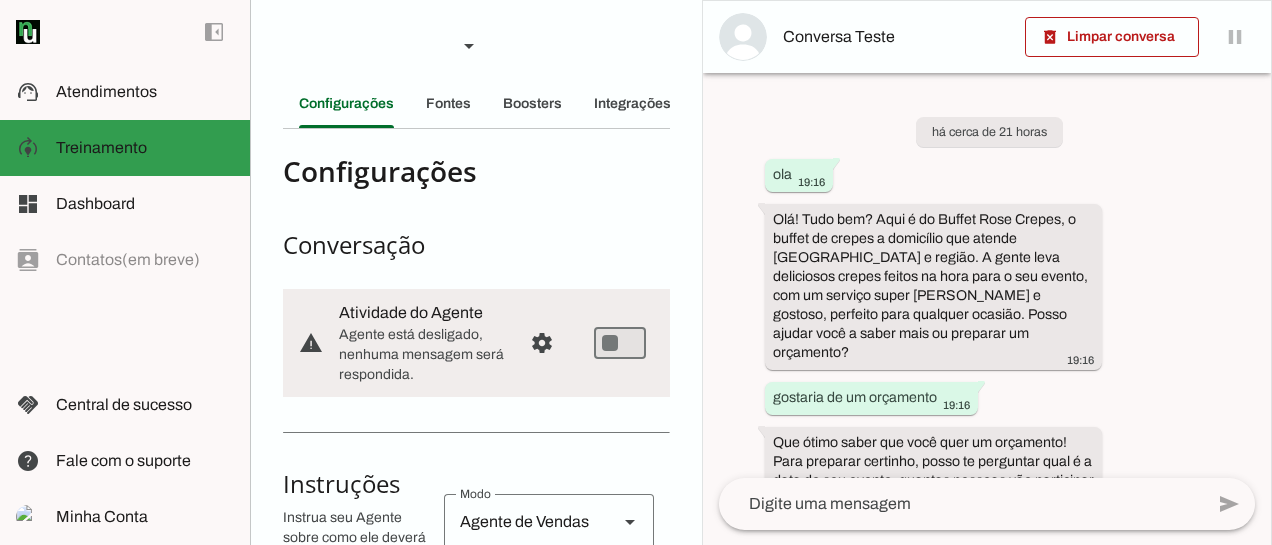 scroll, scrollTop: 600, scrollLeft: 0, axis: vertical 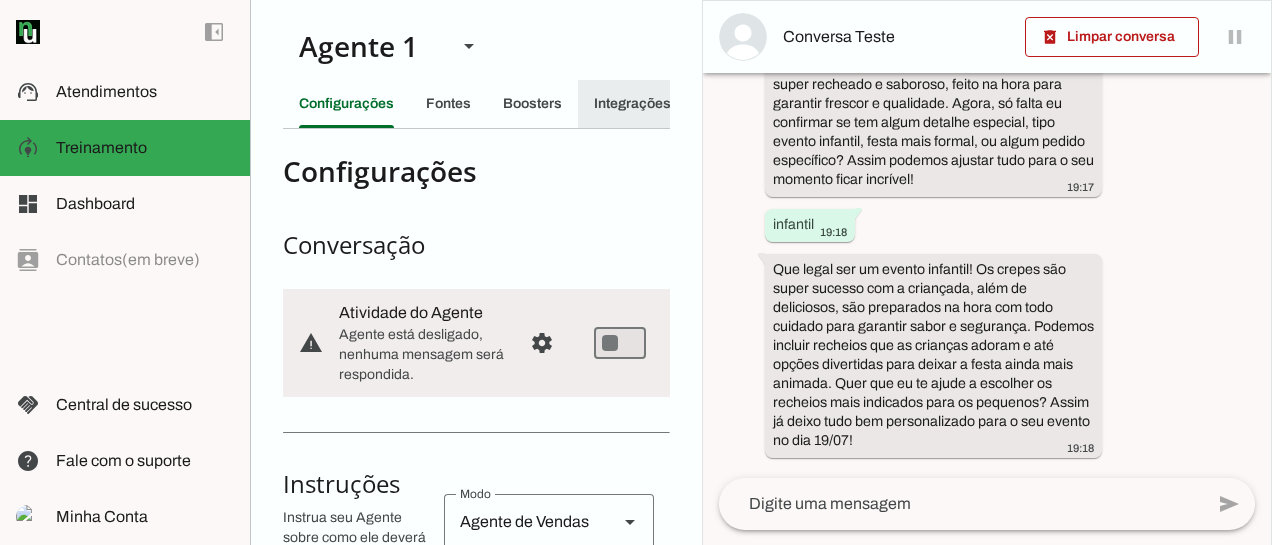 click on "Integrações" 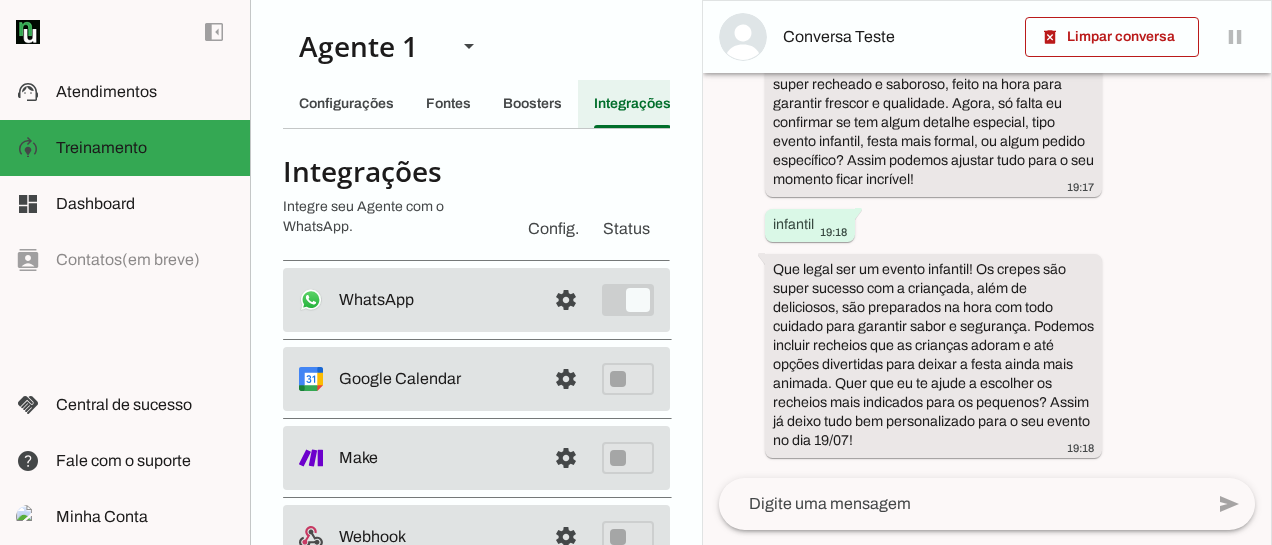 scroll, scrollTop: 0, scrollLeft: 32, axis: horizontal 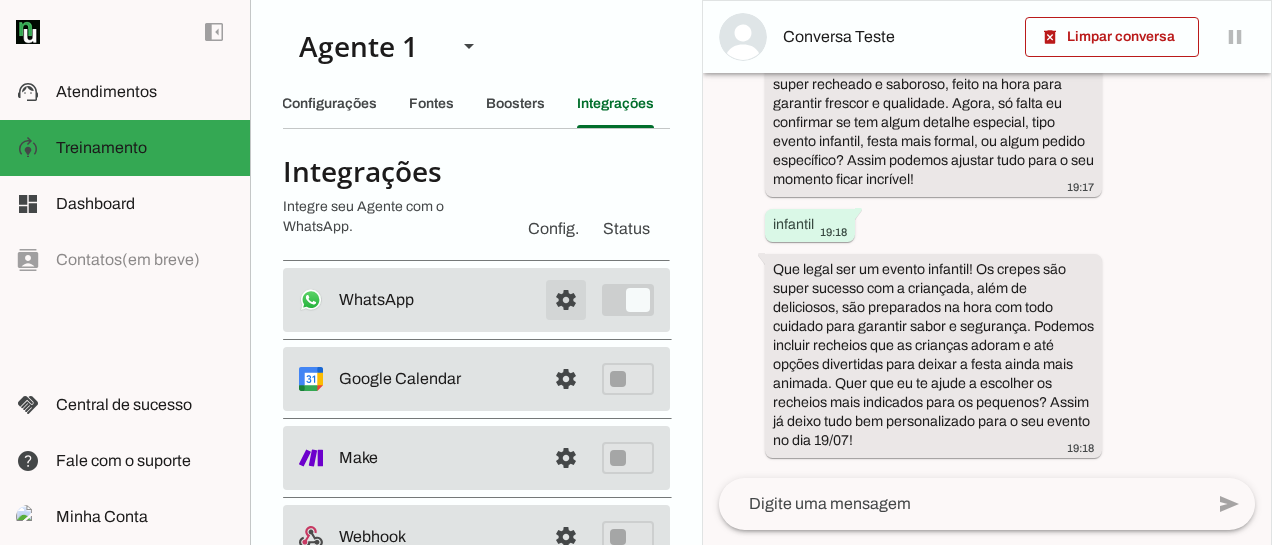 click at bounding box center (566, 300) 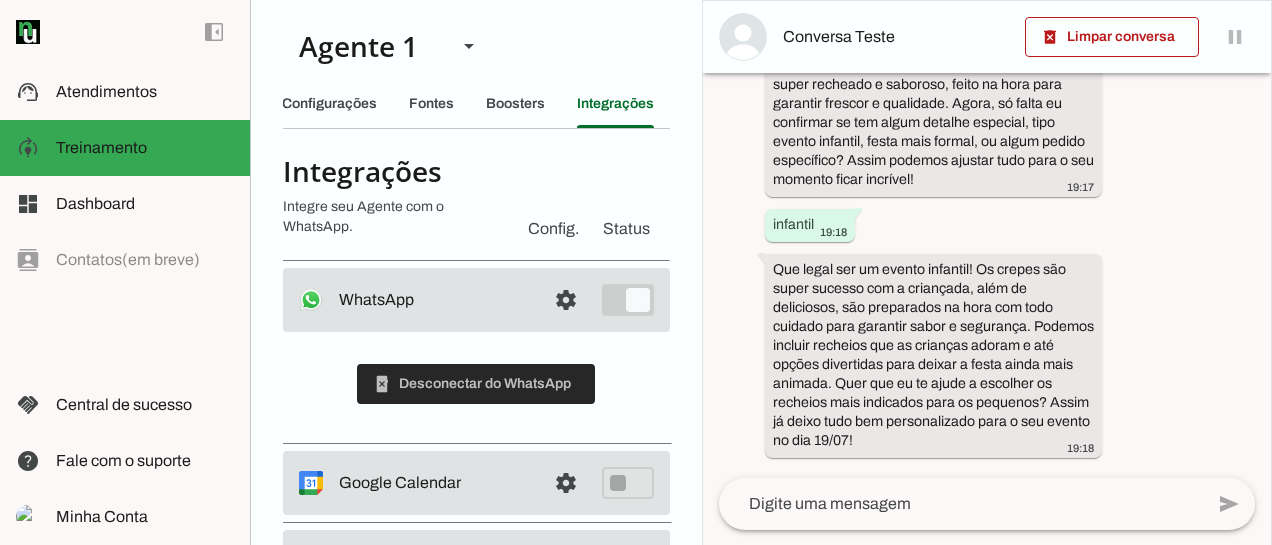click at bounding box center [476, 384] 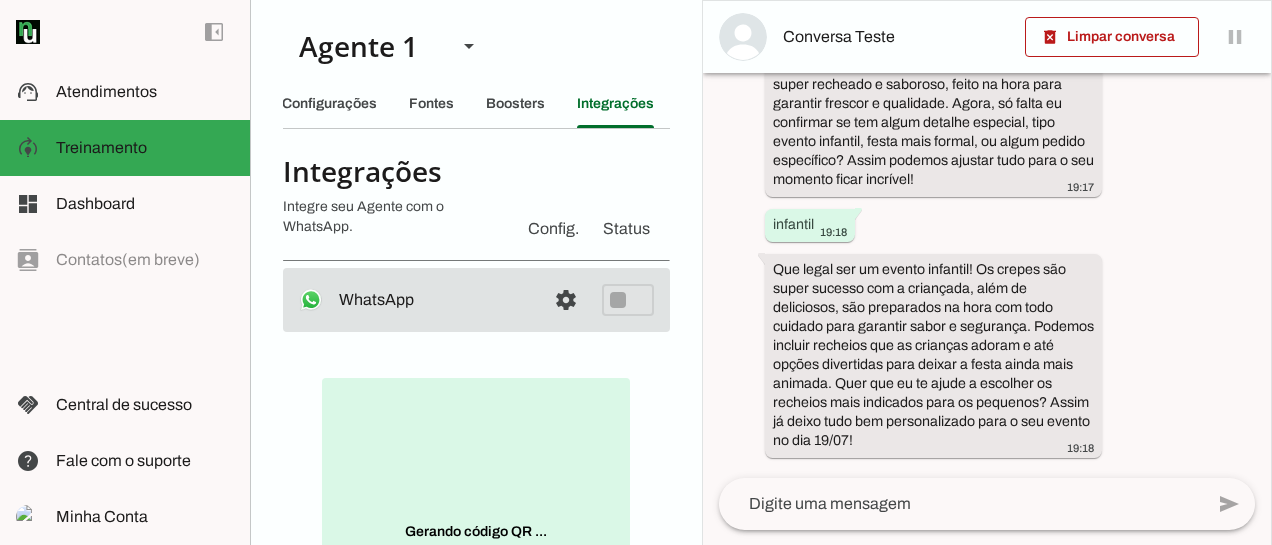 scroll, scrollTop: 0, scrollLeft: 0, axis: both 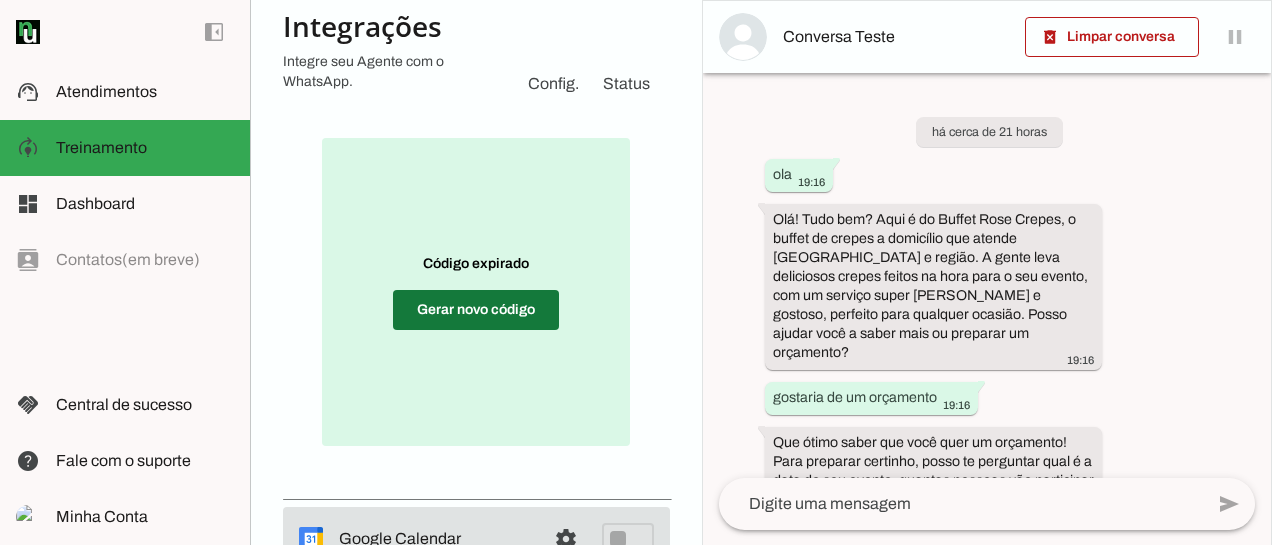 click at bounding box center (476, 310) 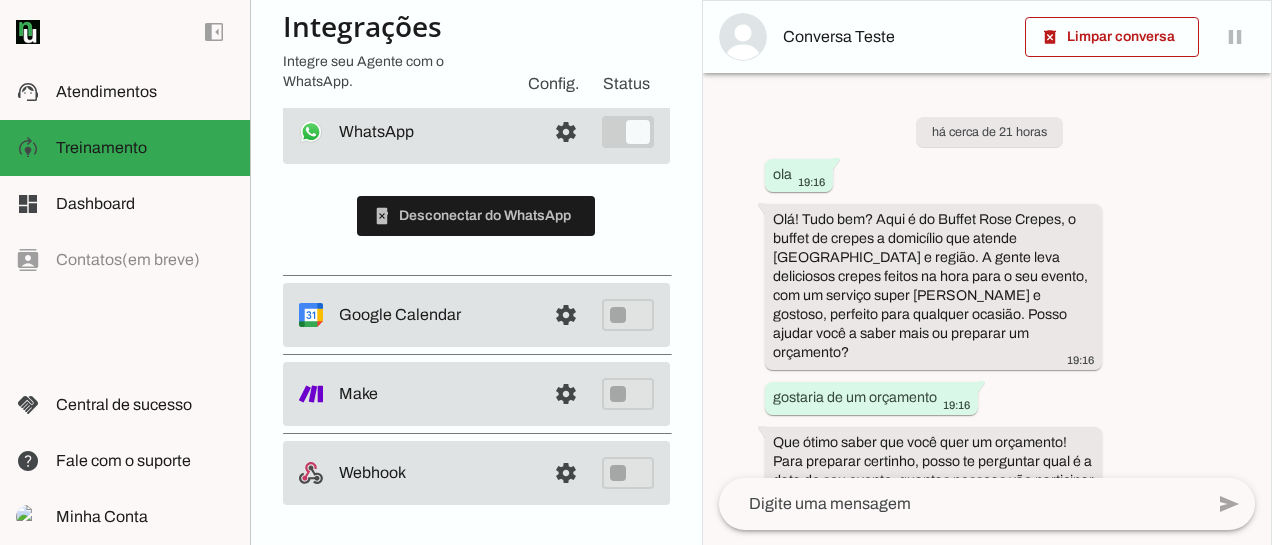 scroll, scrollTop: 166, scrollLeft: 0, axis: vertical 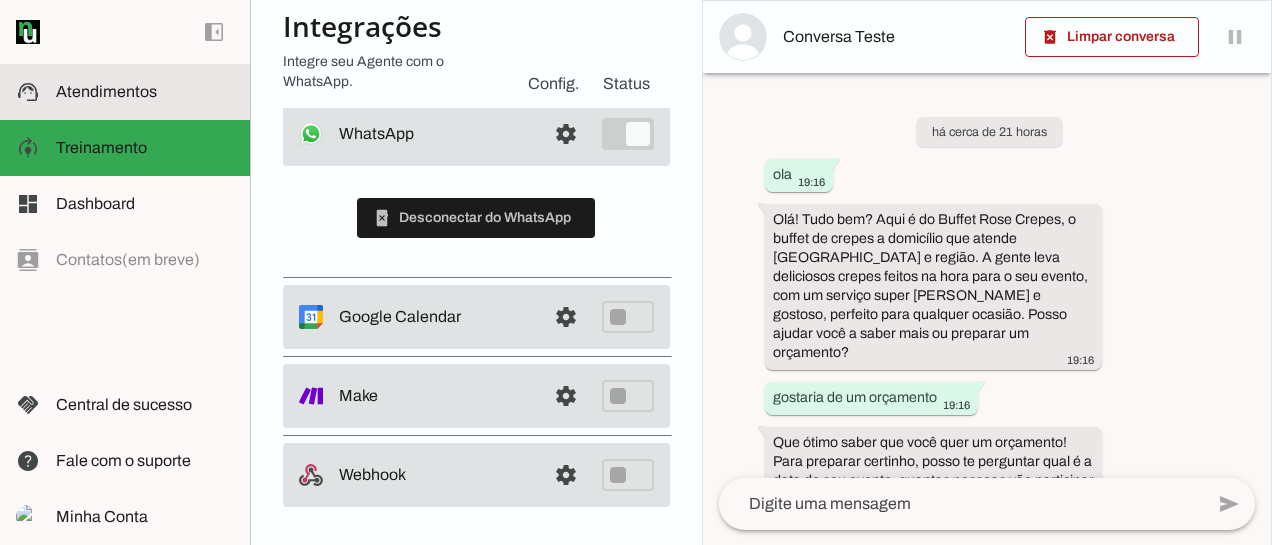 click at bounding box center [145, 92] 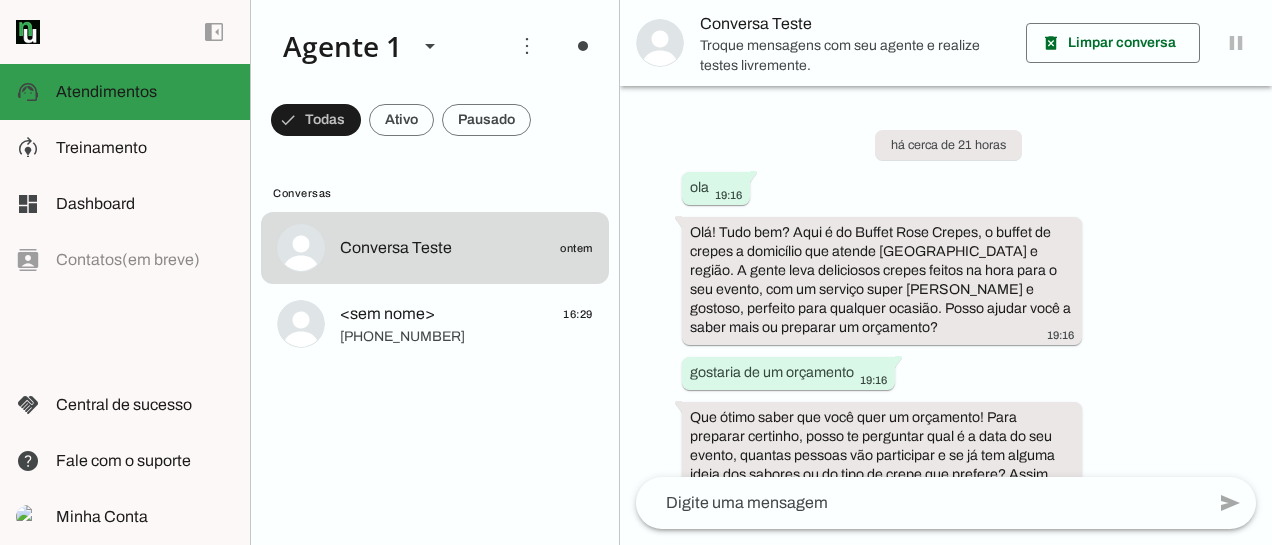 scroll, scrollTop: 480, scrollLeft: 0, axis: vertical 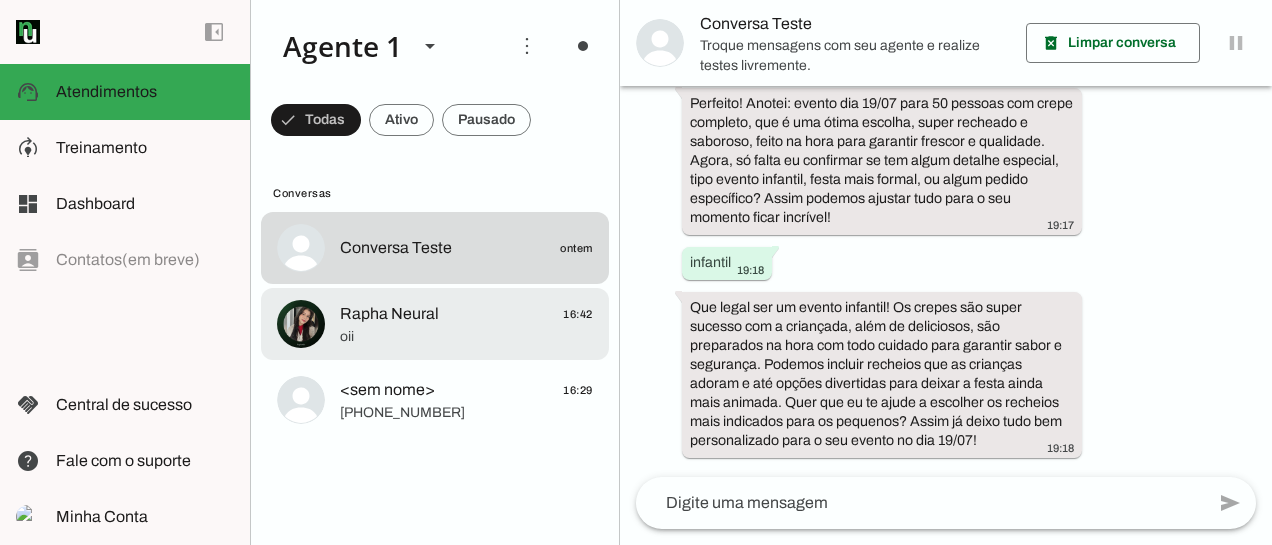 click on "Rapha Neural
16:42" 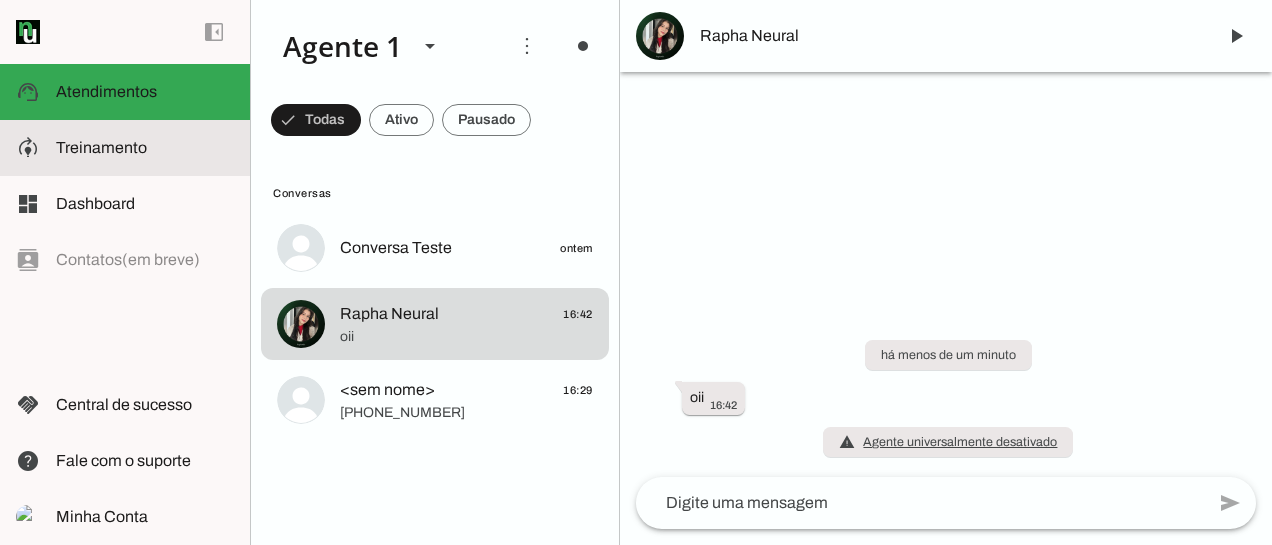 click on "Treinamento" 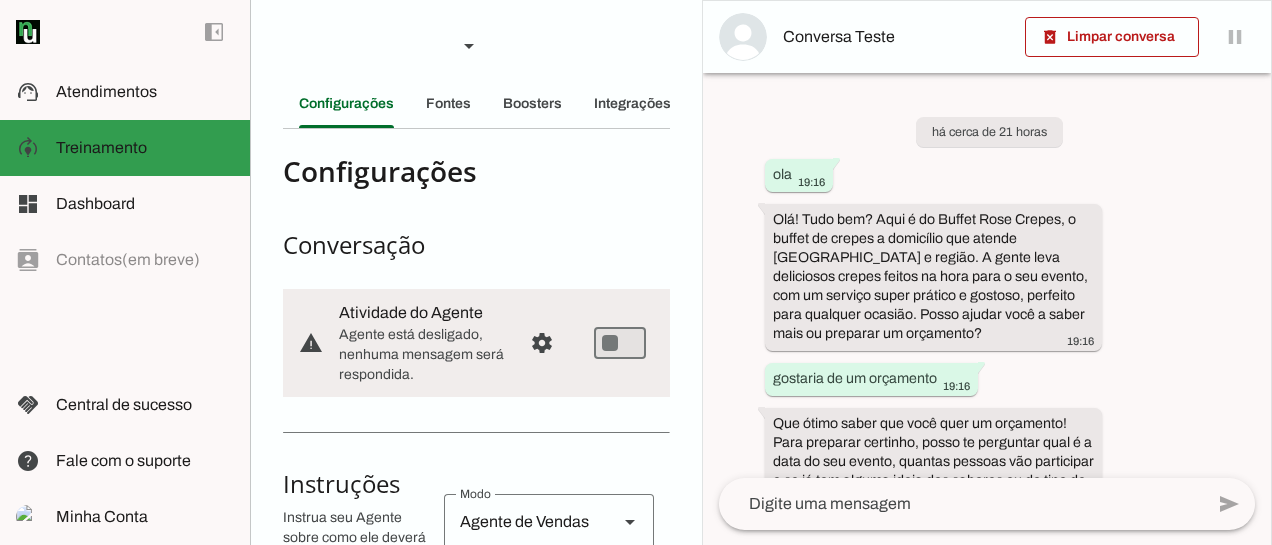 scroll, scrollTop: 600, scrollLeft: 0, axis: vertical 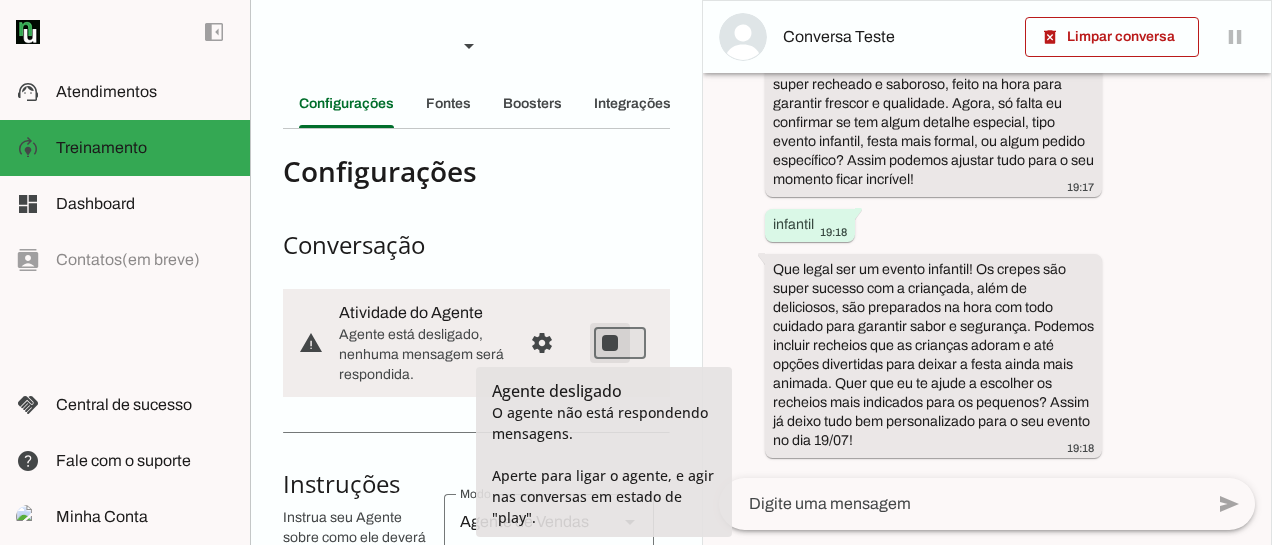 type on "on" 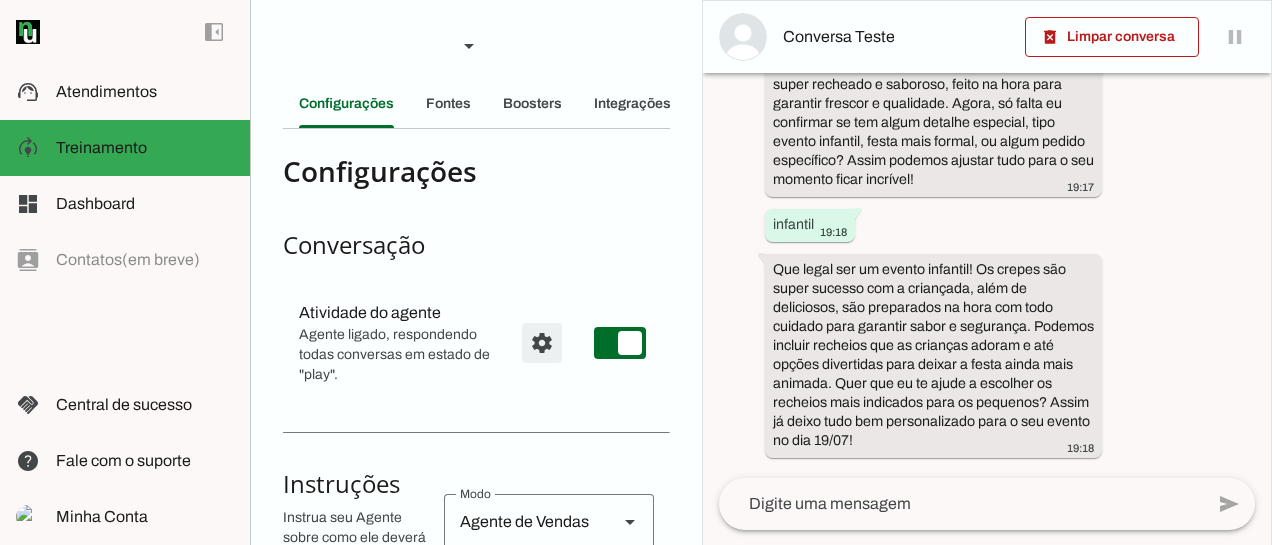 scroll, scrollTop: 0, scrollLeft: 0, axis: both 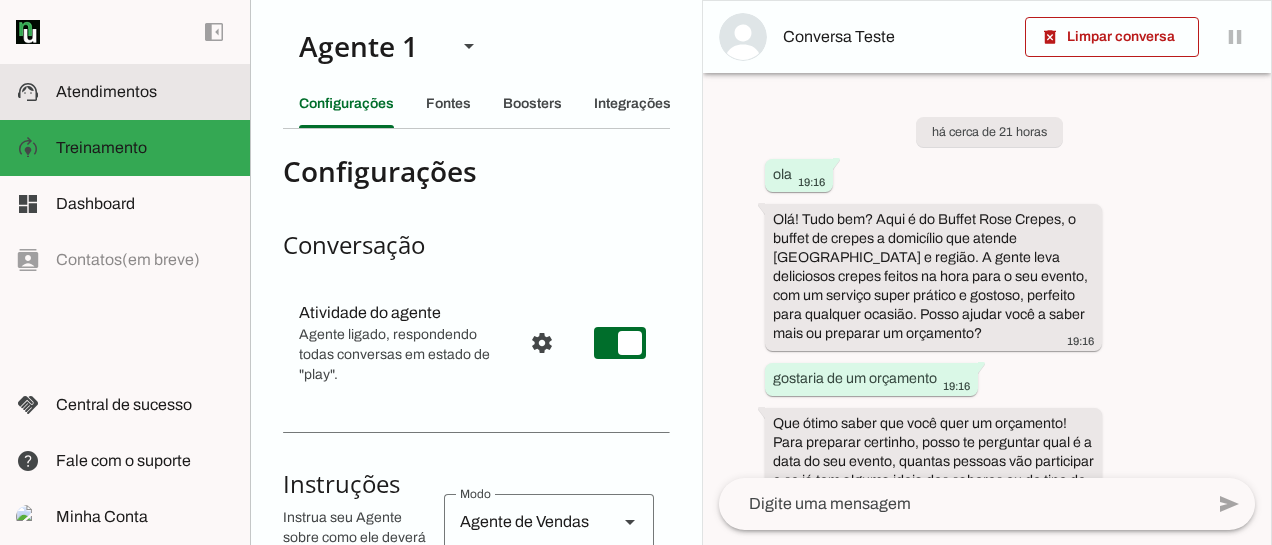click at bounding box center (145, 92) 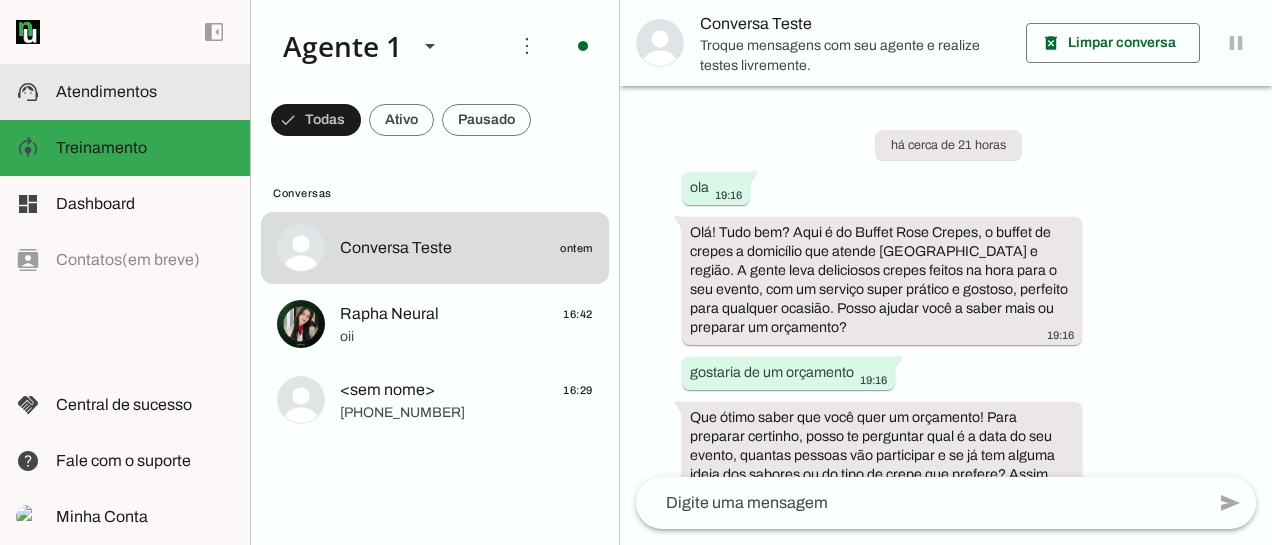 scroll, scrollTop: 480, scrollLeft: 0, axis: vertical 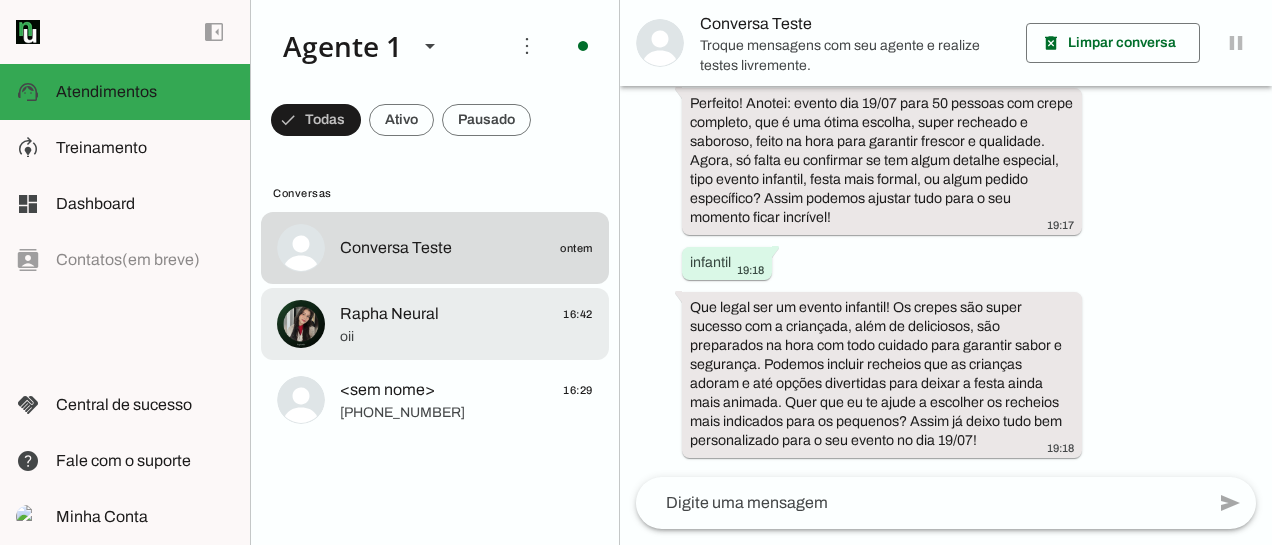 click on "oii" 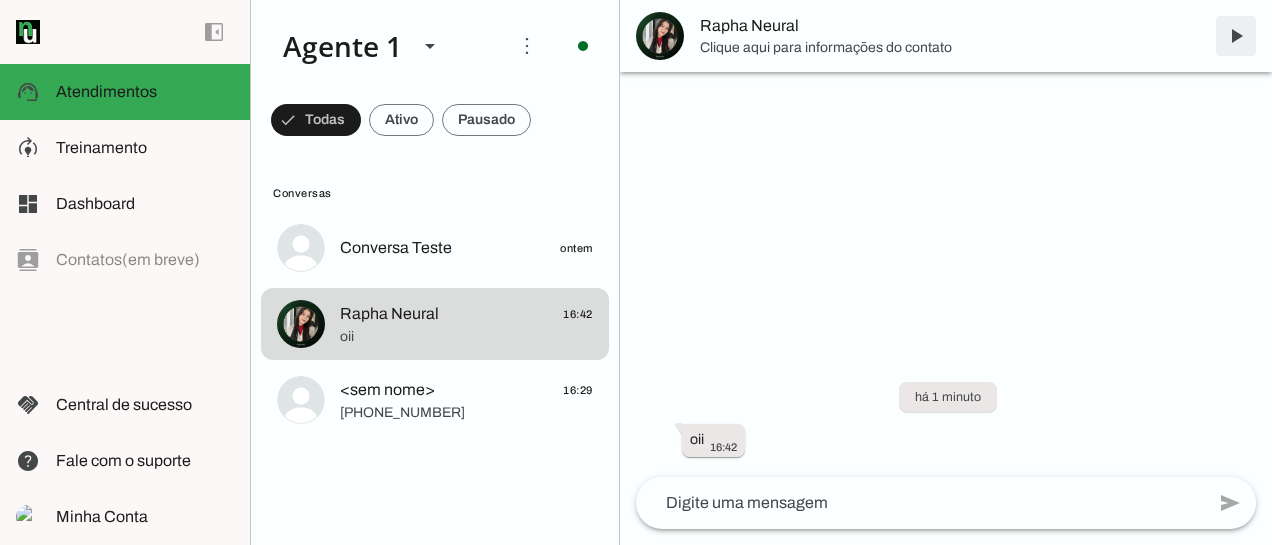 click at bounding box center [1236, 36] 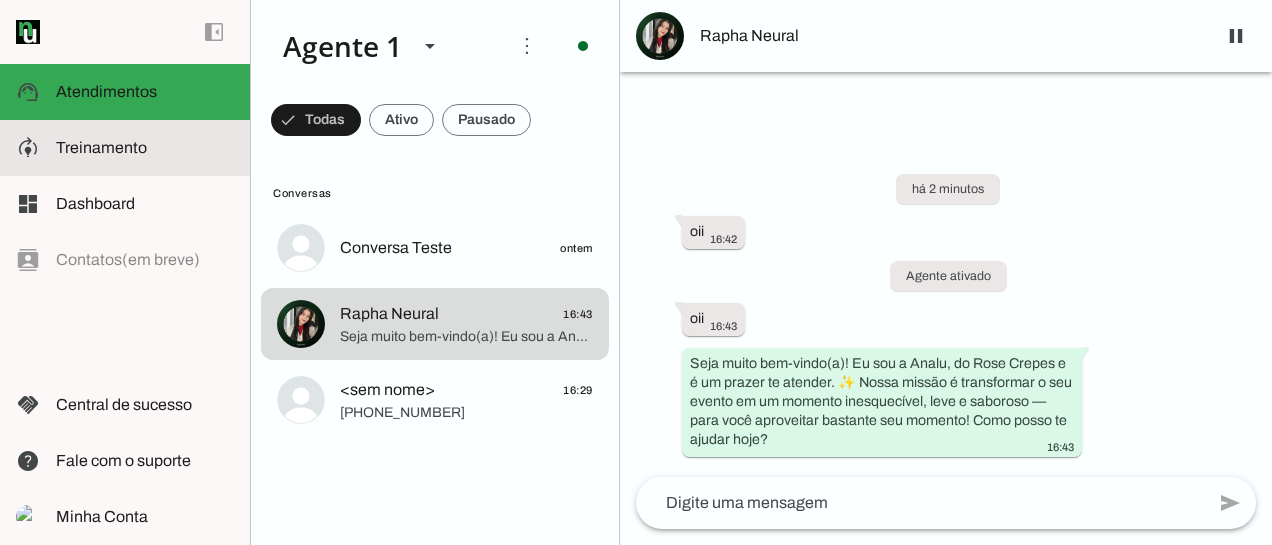 click at bounding box center [145, 148] 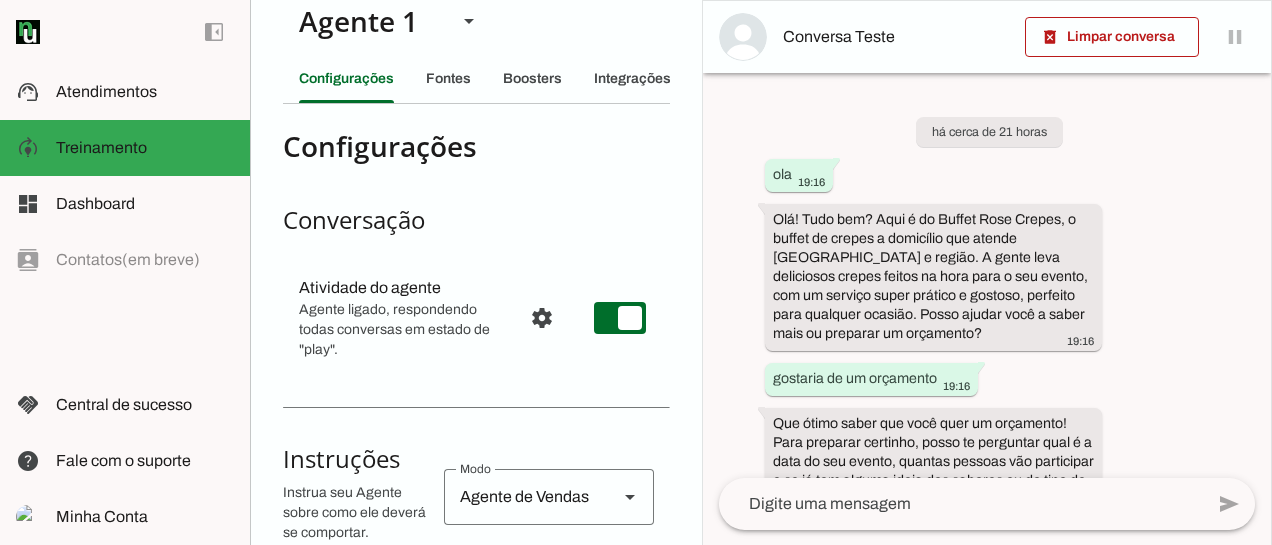 scroll, scrollTop: 10, scrollLeft: 0, axis: vertical 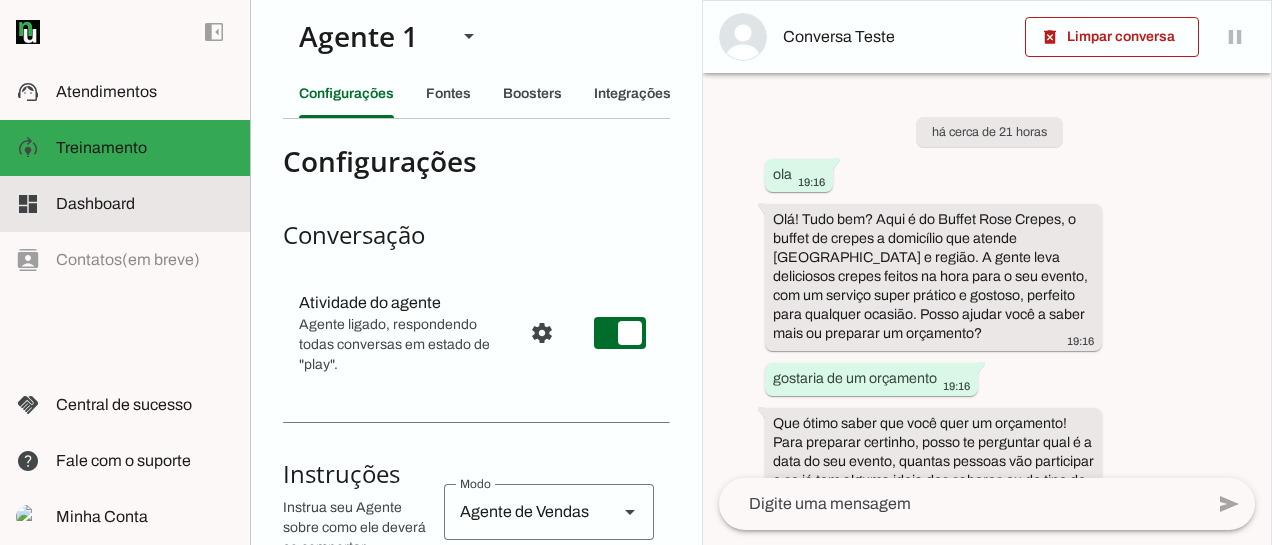 click on "Dashboard" 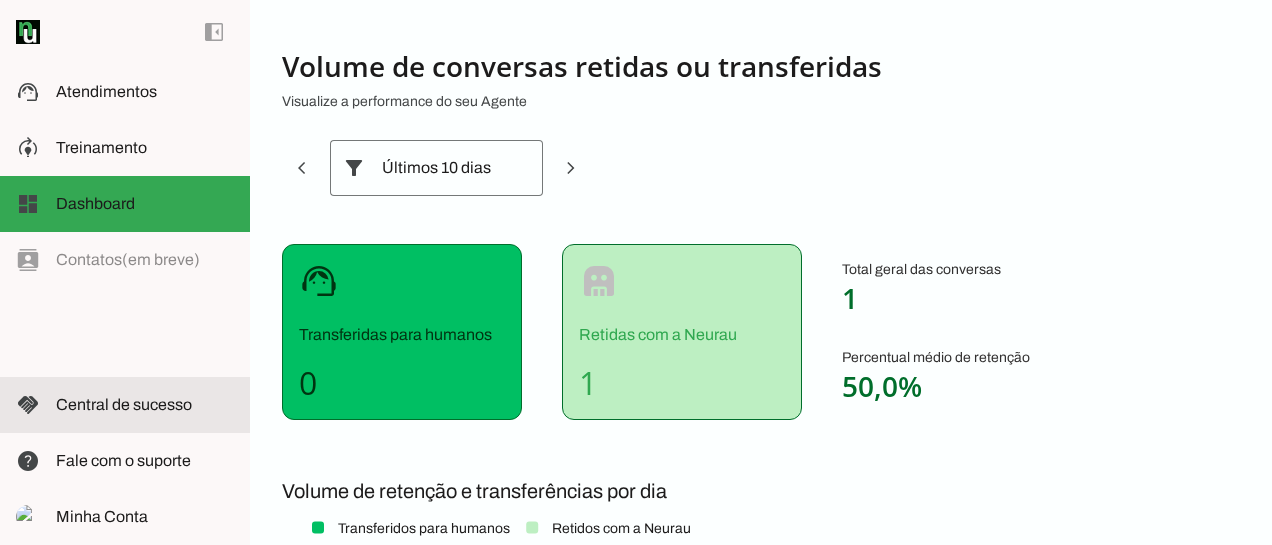 click on "Central de sucesso" 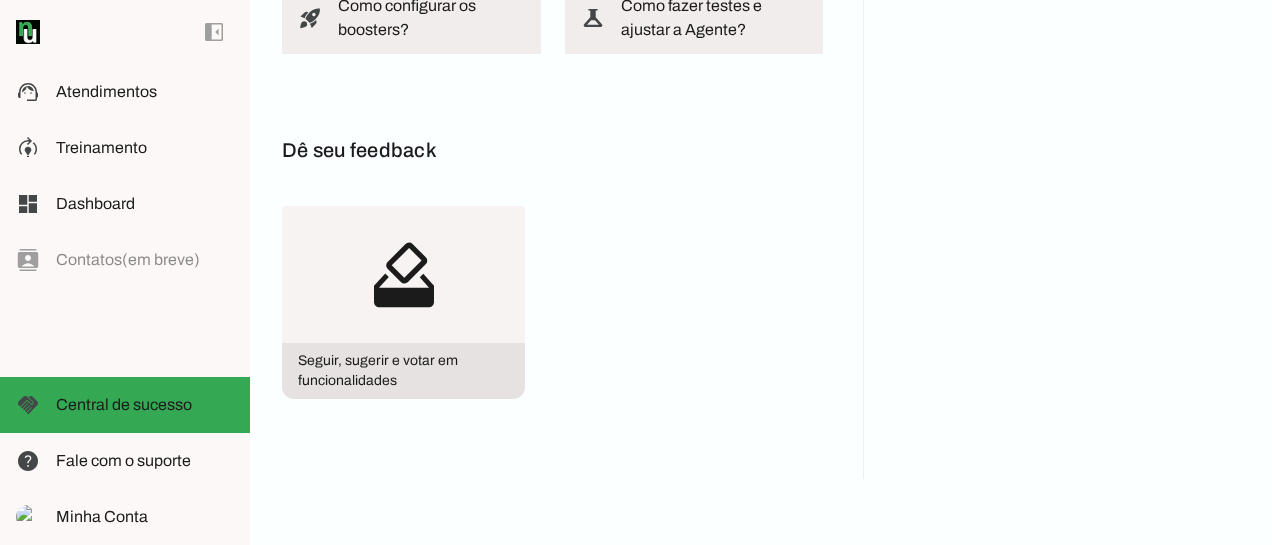 scroll, scrollTop: 360, scrollLeft: 0, axis: vertical 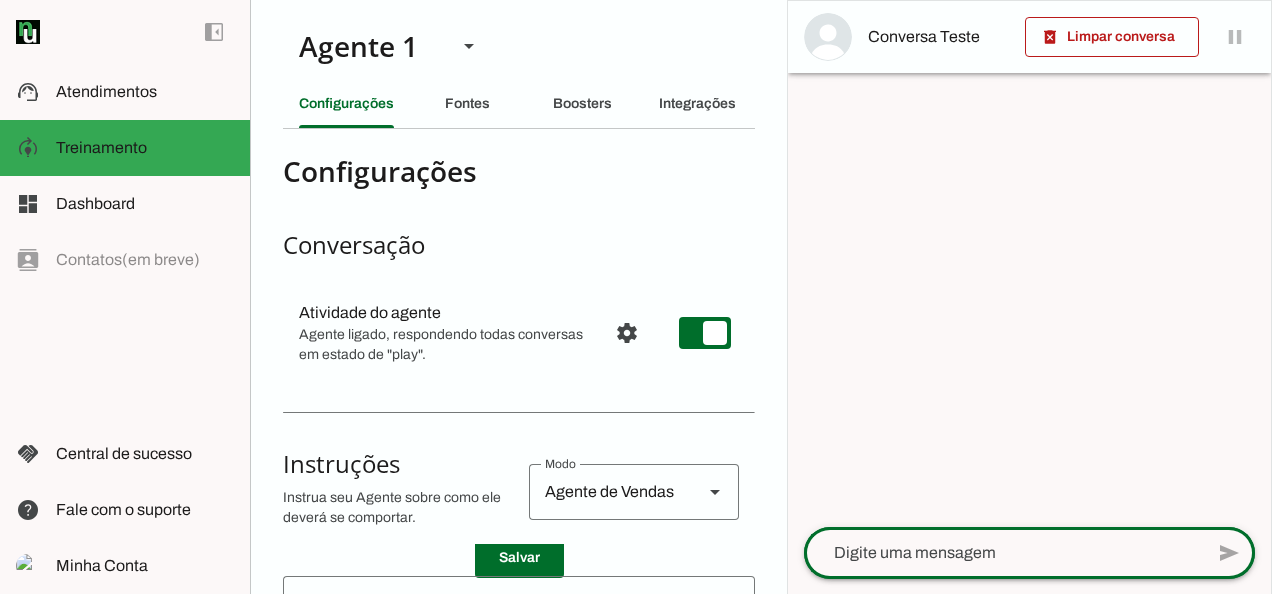 click 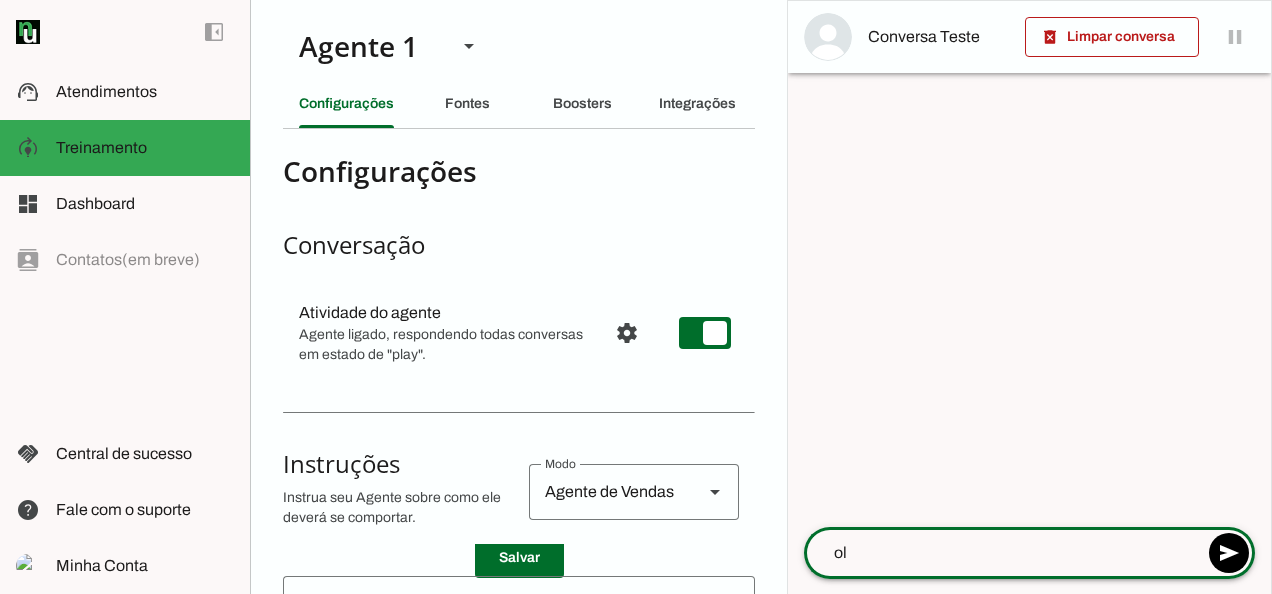 type on "olá" 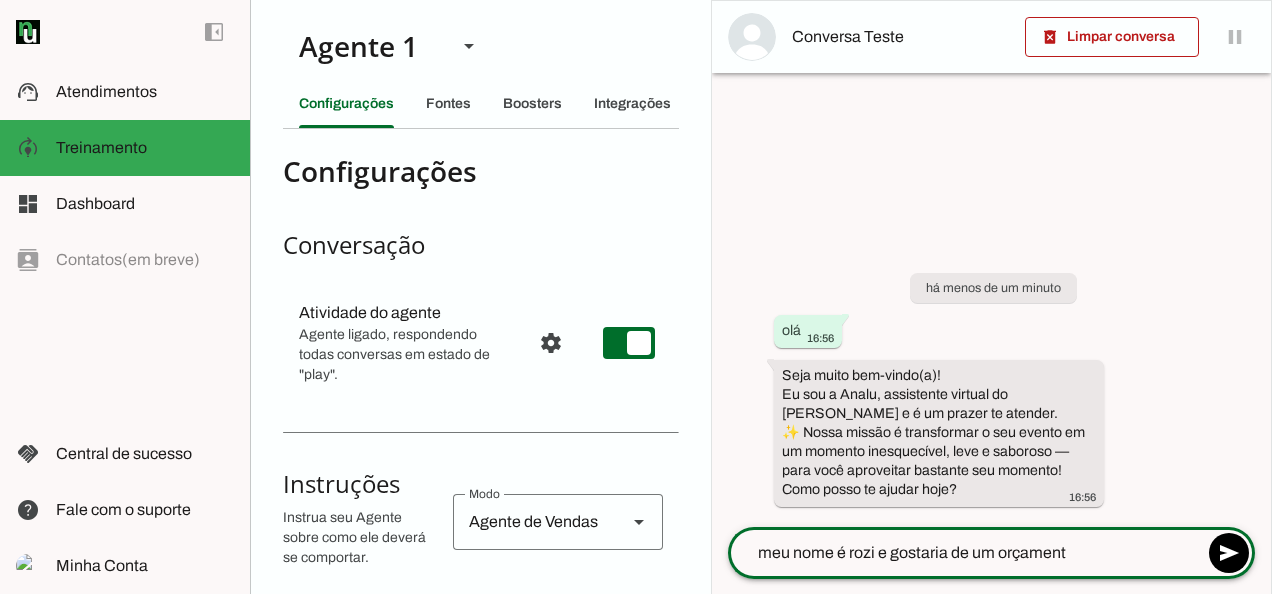 type on "meu nome é rozi e gostaria de um orçamento" 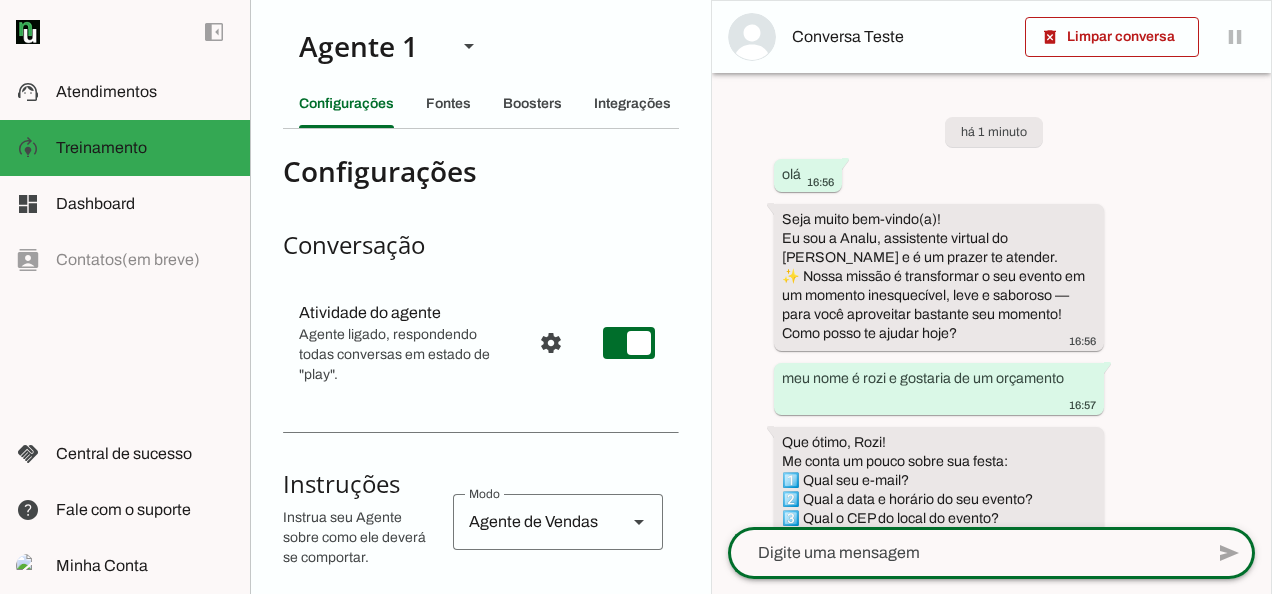 scroll, scrollTop: 1, scrollLeft: 0, axis: vertical 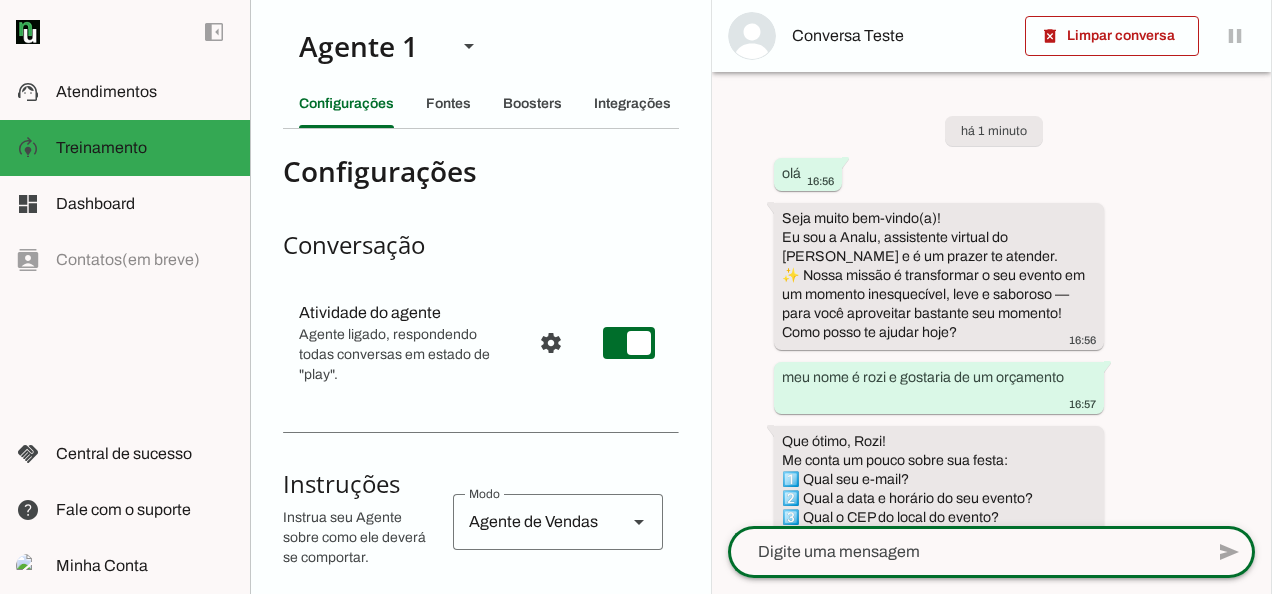 click on "há 1 minuto
olá 16:56
Seja muito bem-vindo(a)!
Eu sou a Analu, assistente virtual do Rose Crepes e é um prazer te atender.
✨ Nossa missão é transformar o seu evento em um momento inesquecível, leve e saboroso — para você aproveitar bastante seu momento! Como posso te ajudar hoje? 16:56
meu nome é rozi e gostaria de um orçamento 16:57
Que ótimo, Rozi!
Me conta um pouco sobre sua festa:
1️⃣ Qual seu e-mail?
2️⃣ Qual a data e horário do seu evento?
3️⃣ Qual o CEP do local do evento?
4️⃣ Quantas pessoas pretende receber?
5️⃣ Como nos conheceu?
Com essas informações, já consigo te enviar um orçamento personalizado! 16:57" at bounding box center (991, 299) 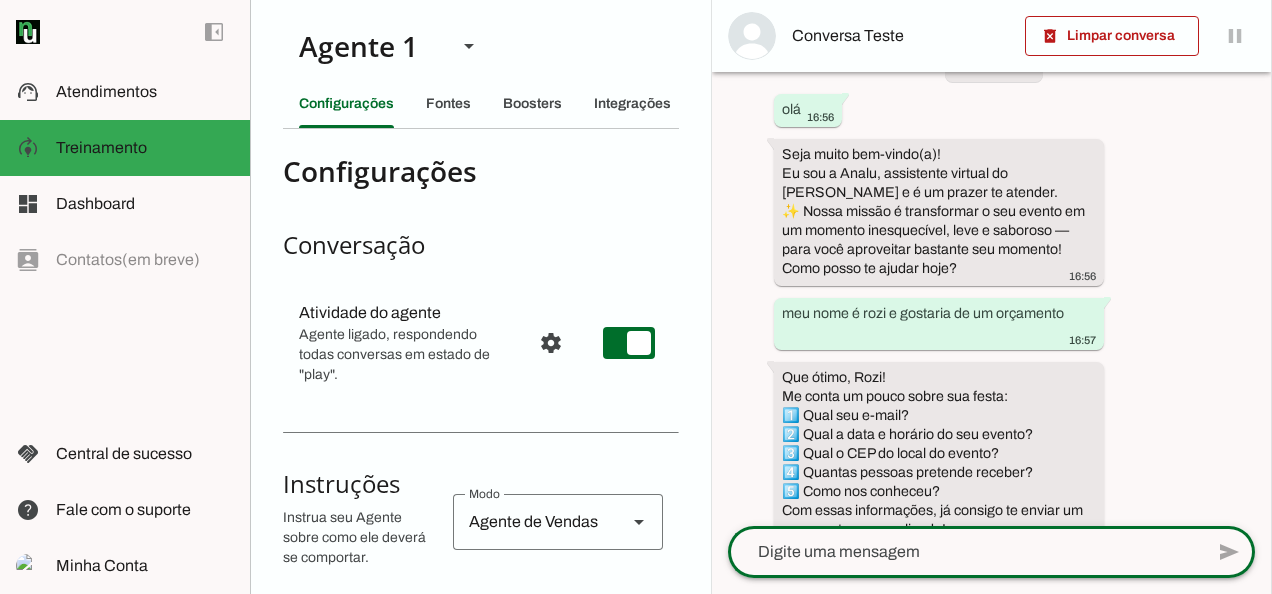 scroll, scrollTop: 105, scrollLeft: 0, axis: vertical 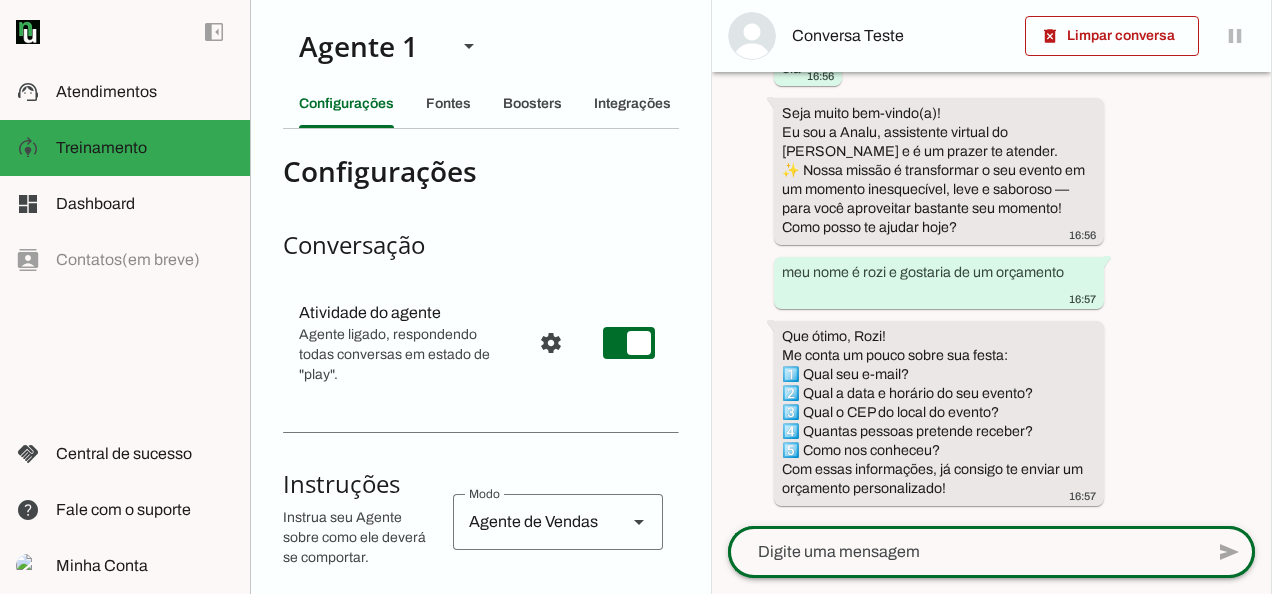 click 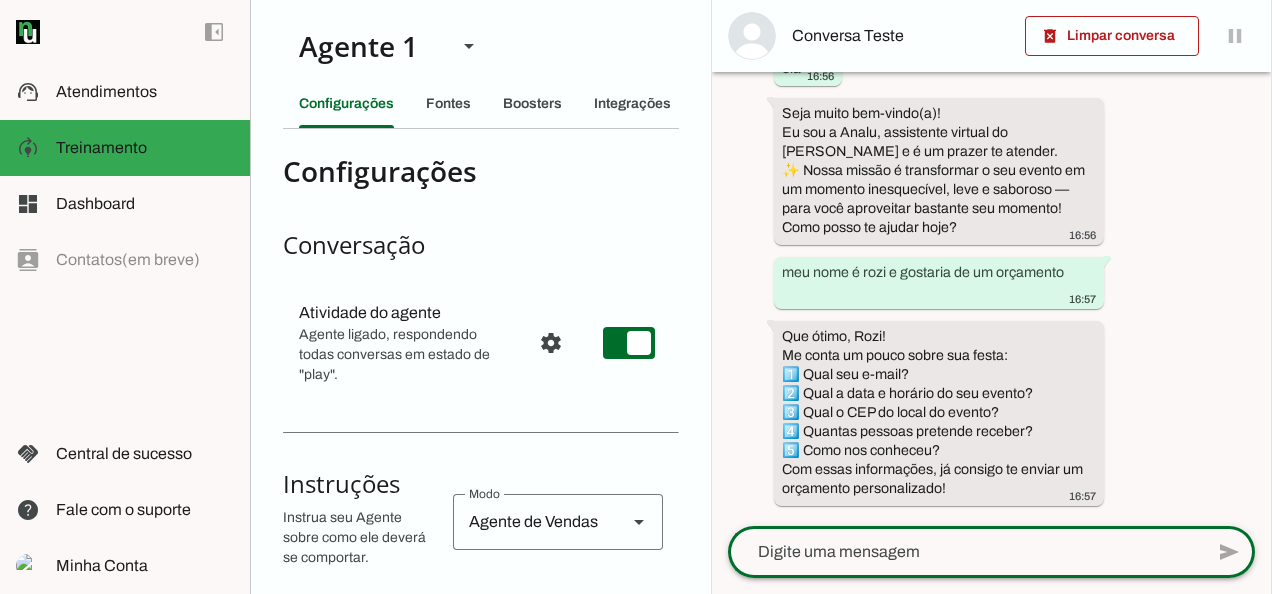 click 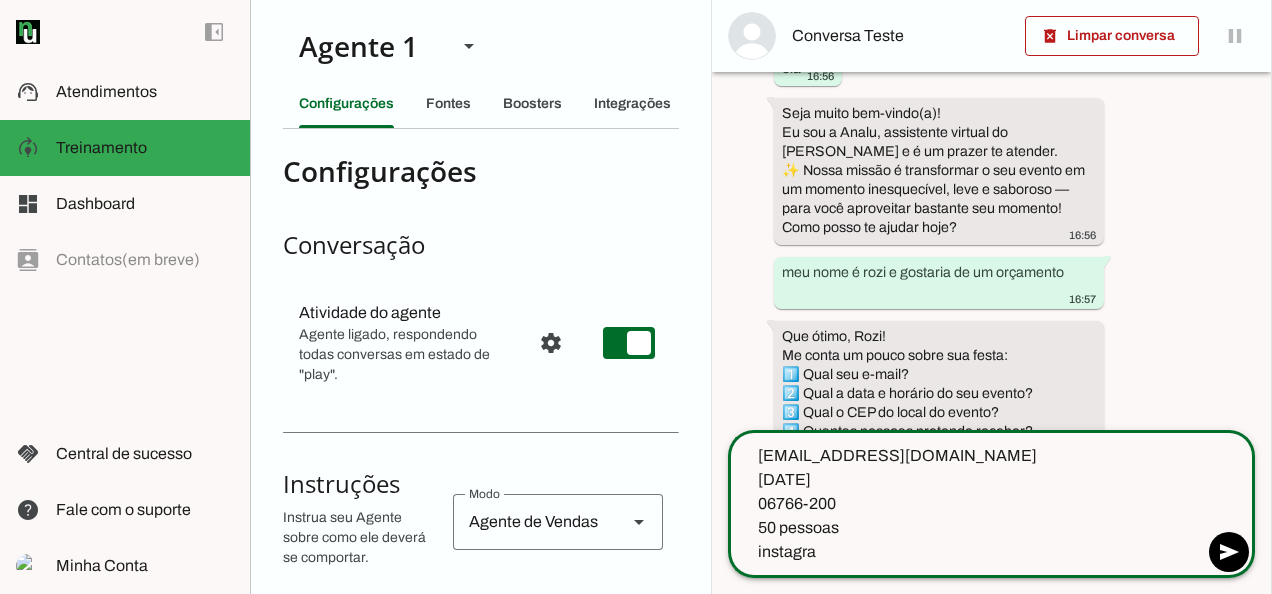 type on "rosesilva1985@gmail.com
26/10/2015
06766-200
50 pessoas
instagram" 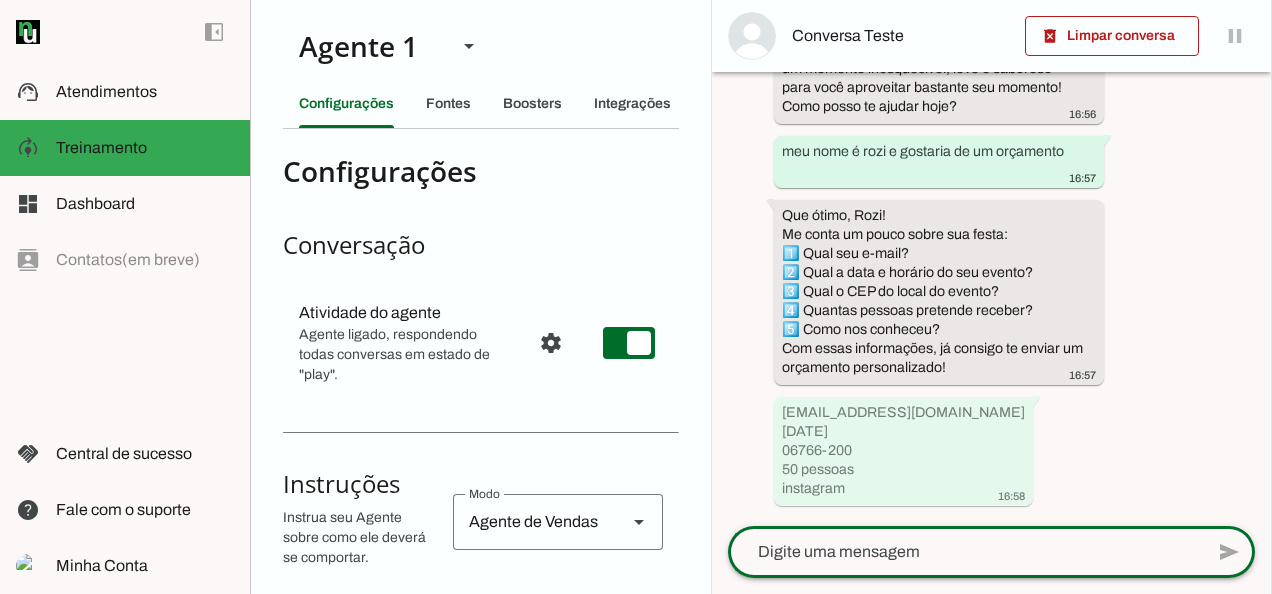 scroll, scrollTop: 0, scrollLeft: 0, axis: both 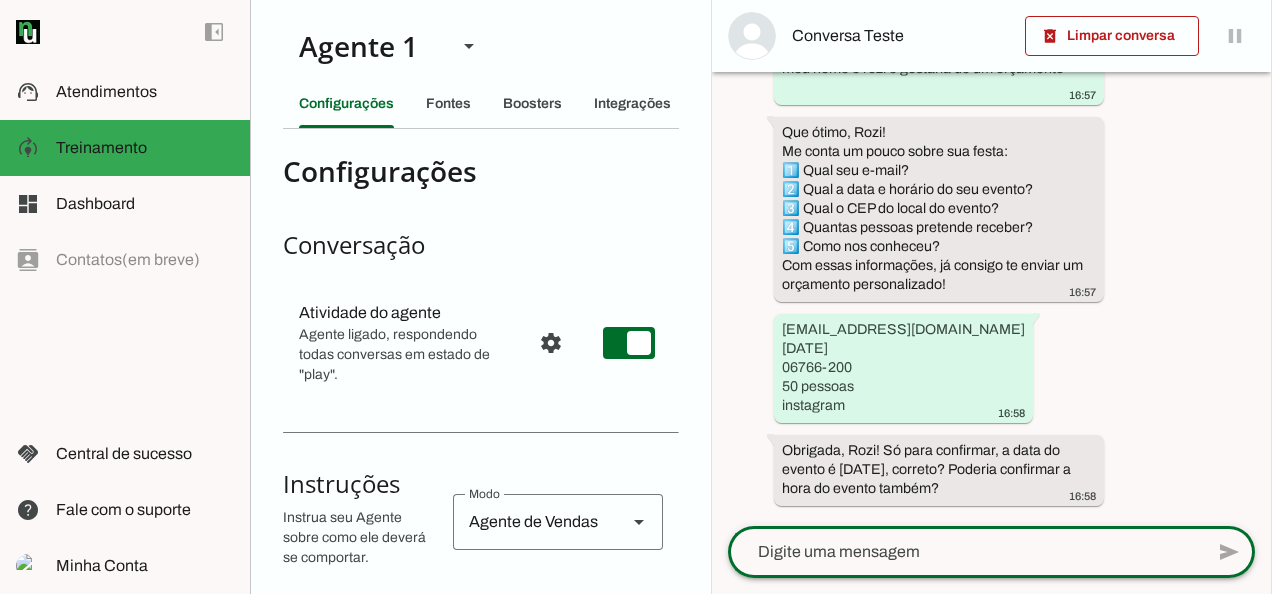 click 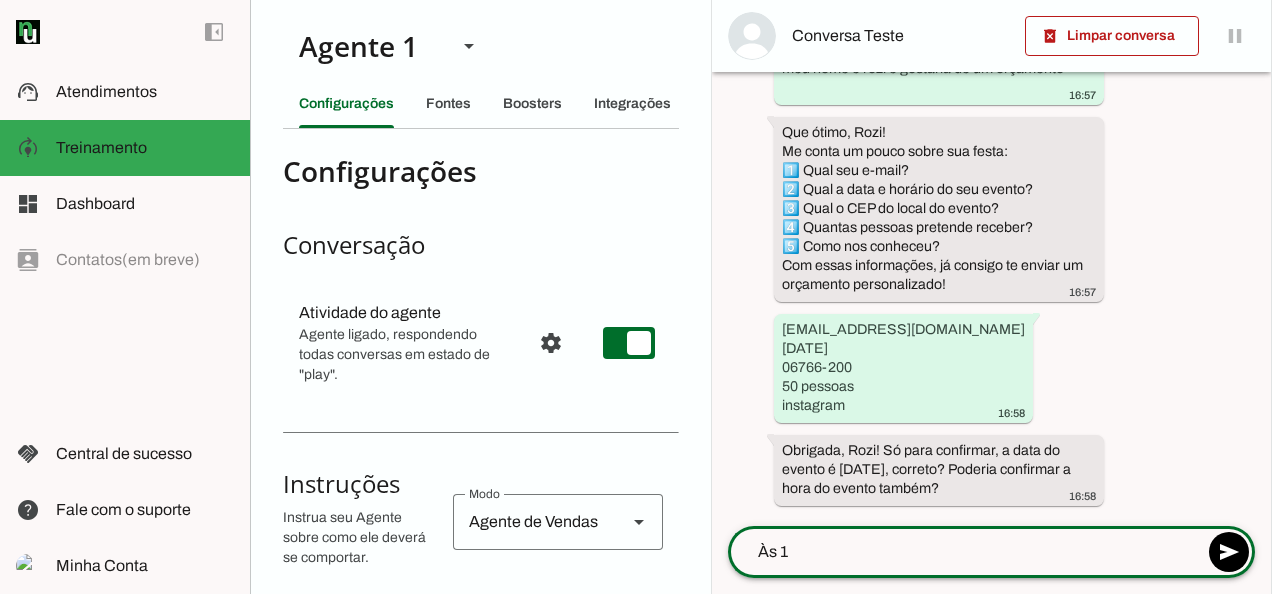 type on "Às 14" 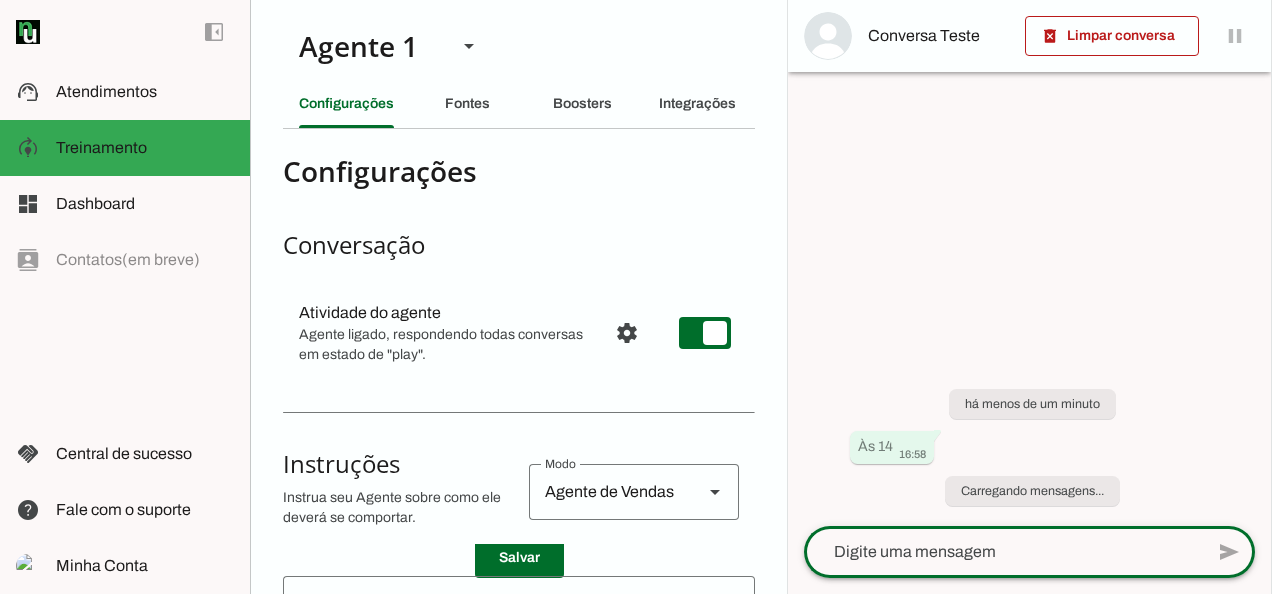 scroll, scrollTop: 0, scrollLeft: 0, axis: both 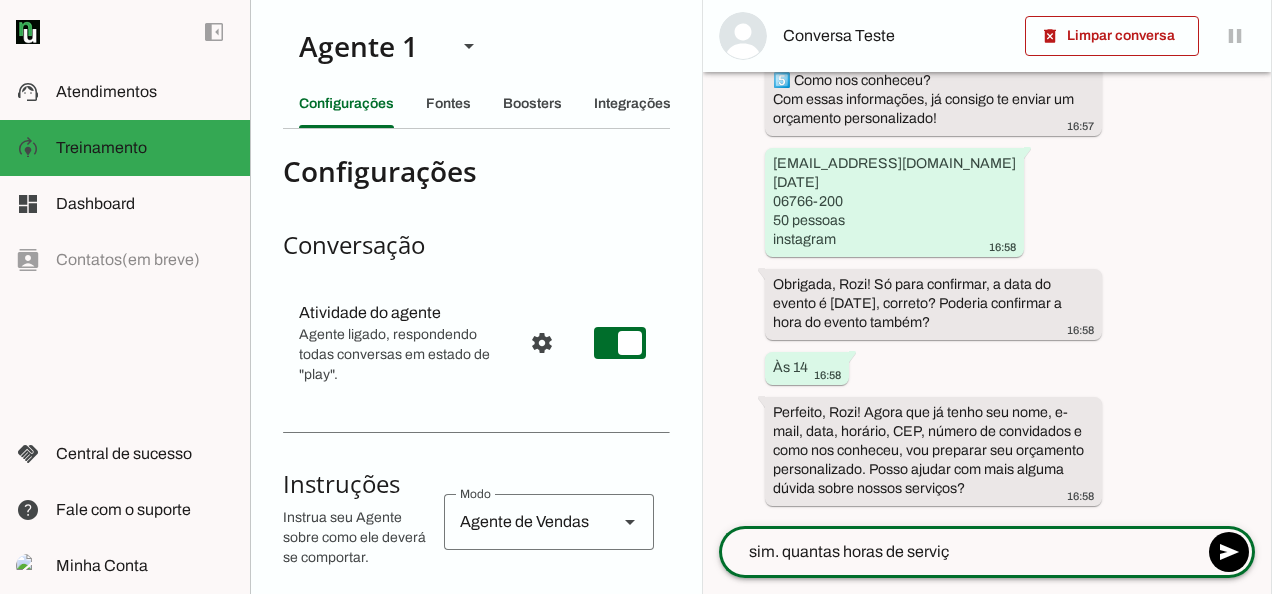 type on "sim. quantas horas de serviço" 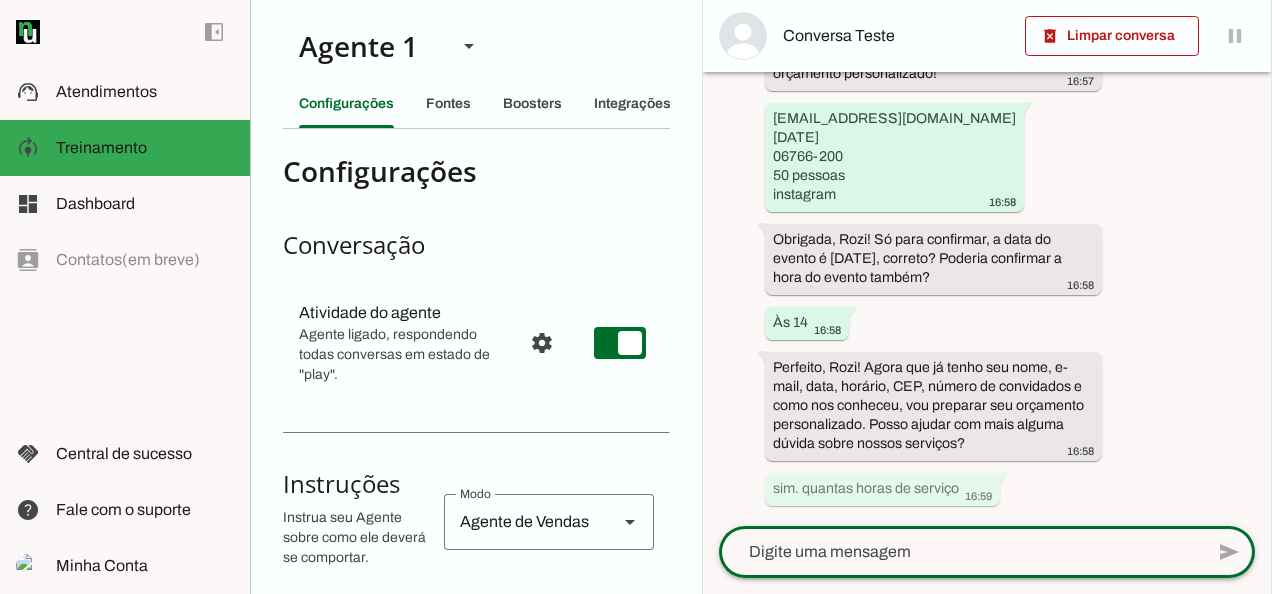 scroll, scrollTop: 0, scrollLeft: 0, axis: both 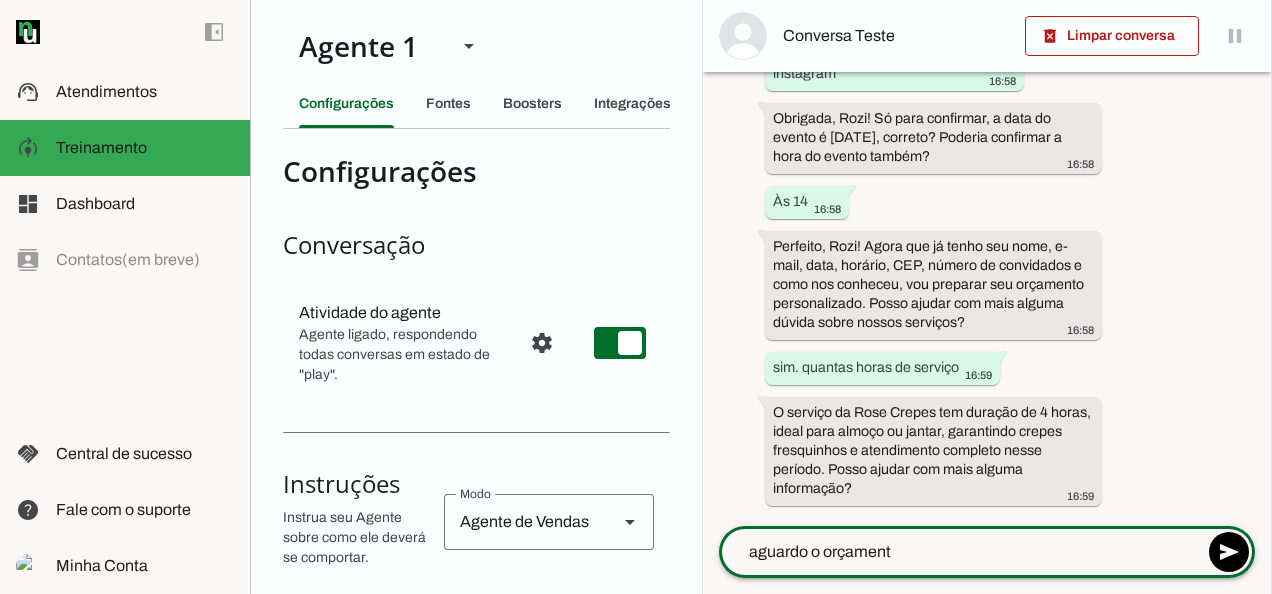 type on "aguardo o orçamento" 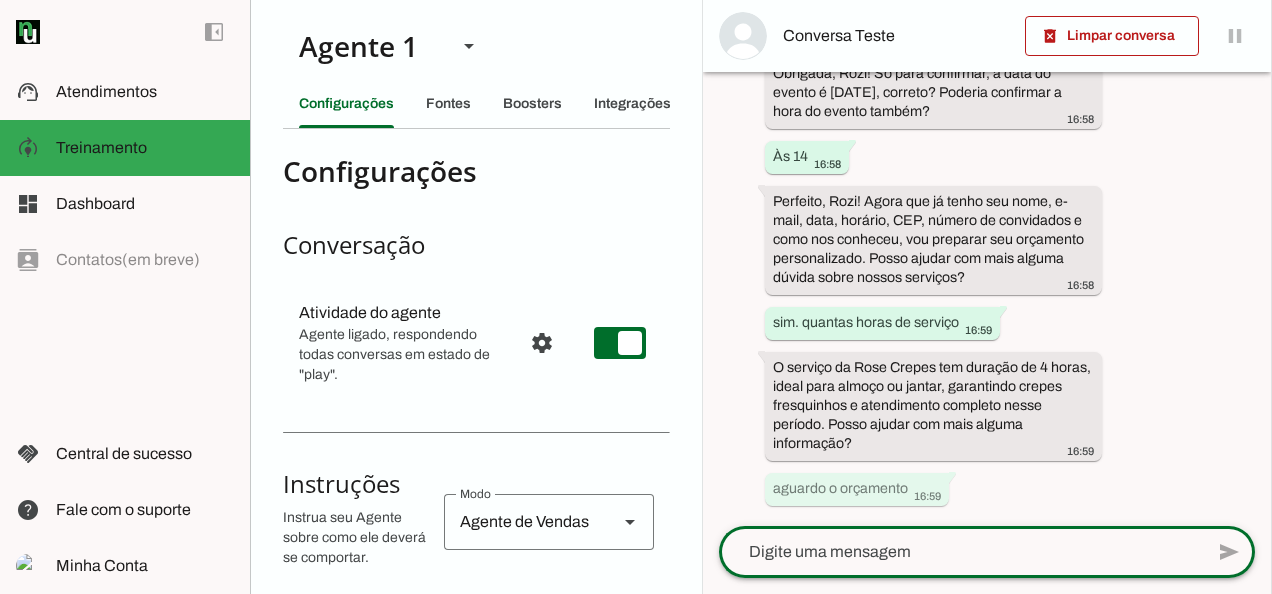 scroll, scrollTop: 0, scrollLeft: 0, axis: both 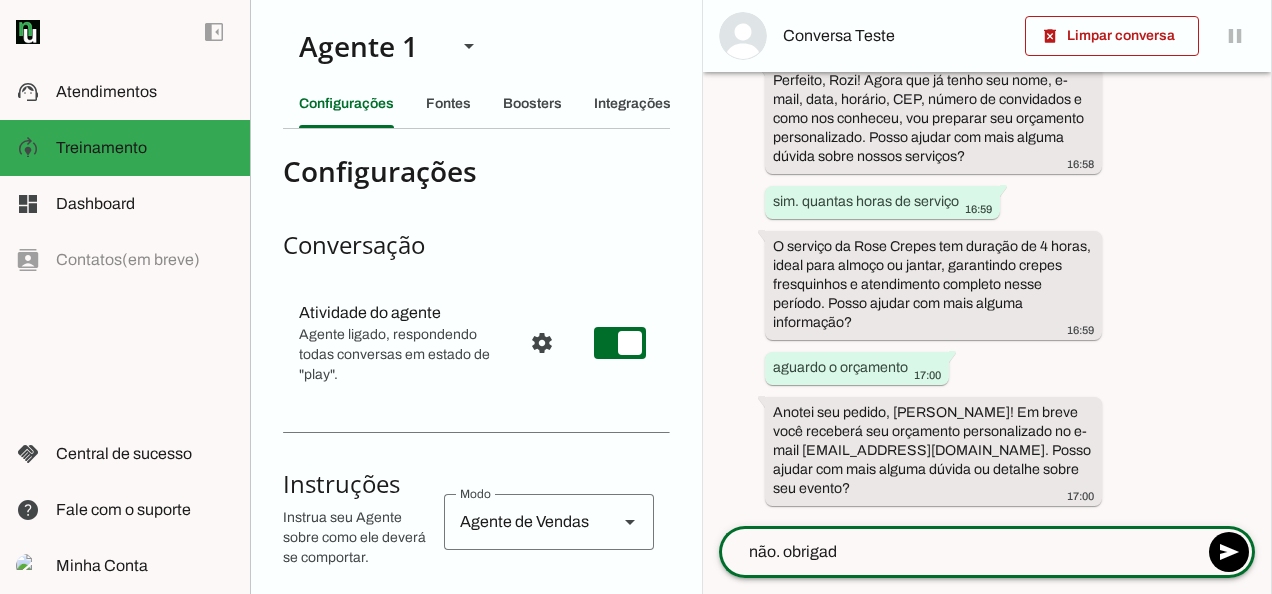 type on "não. obrigada" 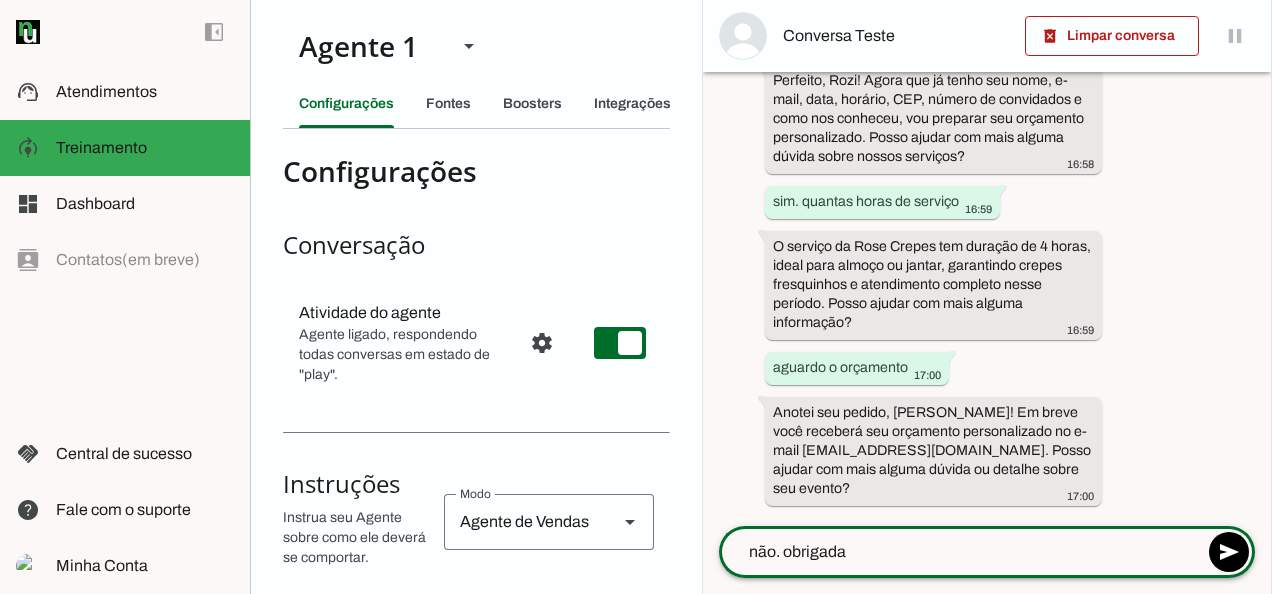 type 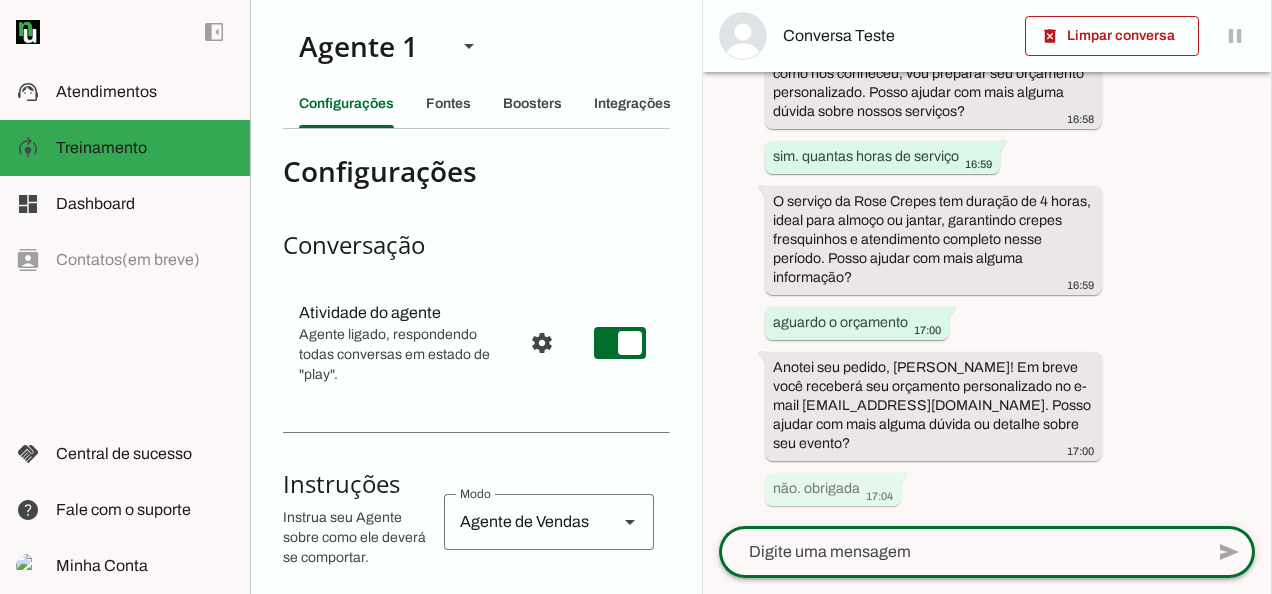 scroll, scrollTop: 0, scrollLeft: 0, axis: both 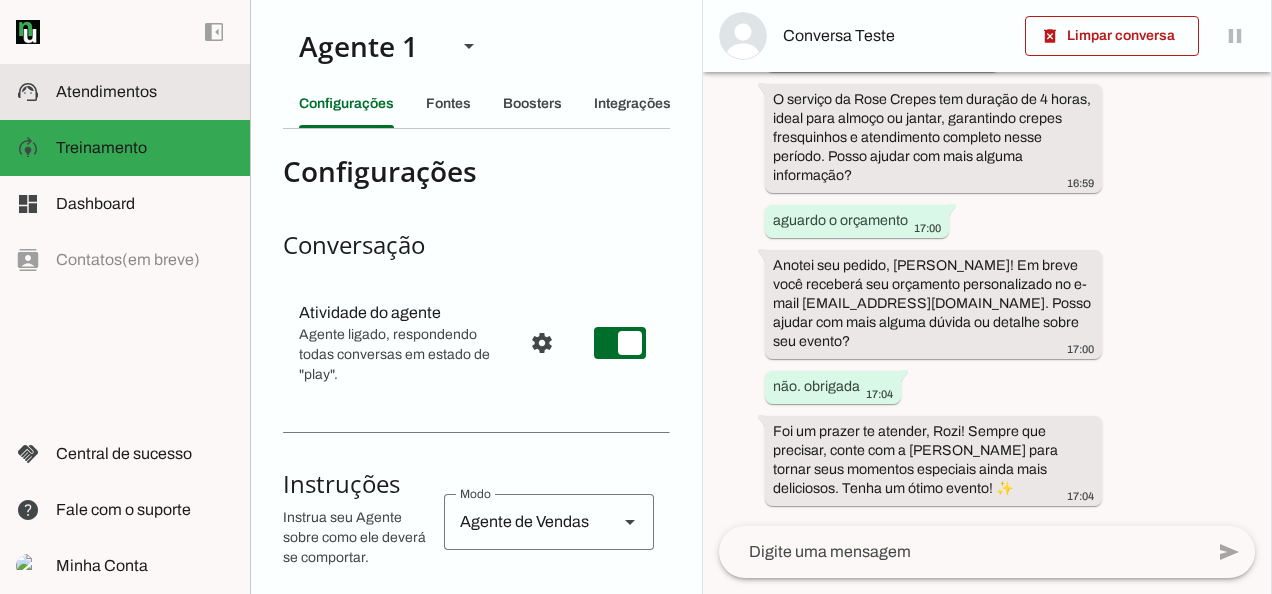 click at bounding box center (145, 92) 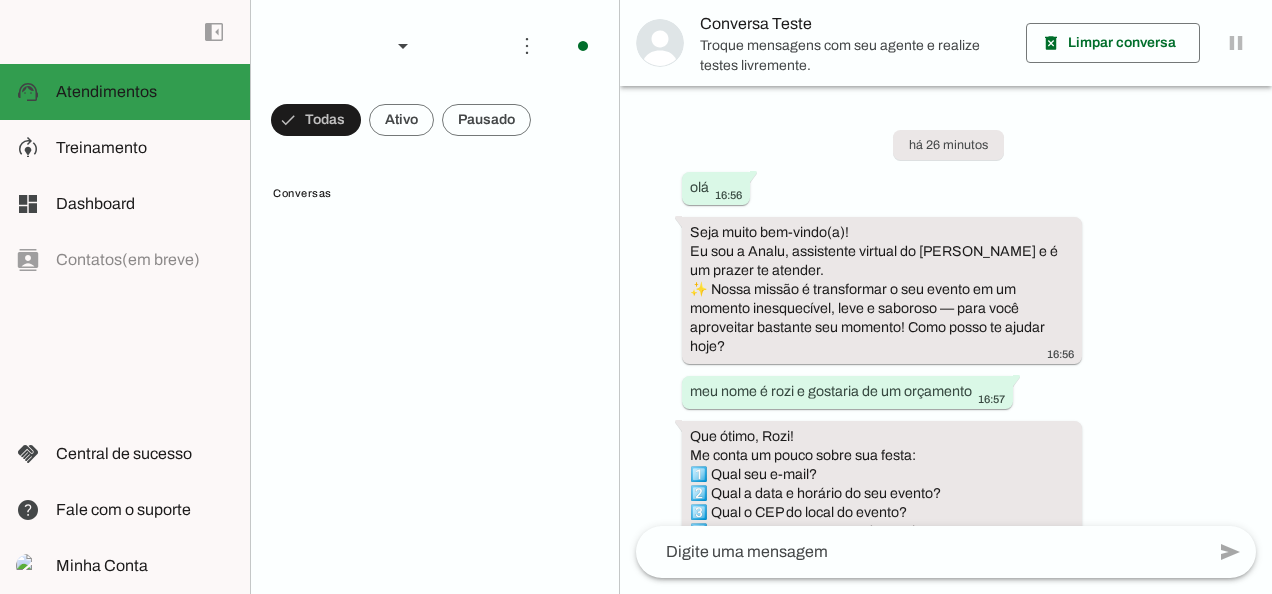 scroll, scrollTop: 873, scrollLeft: 0, axis: vertical 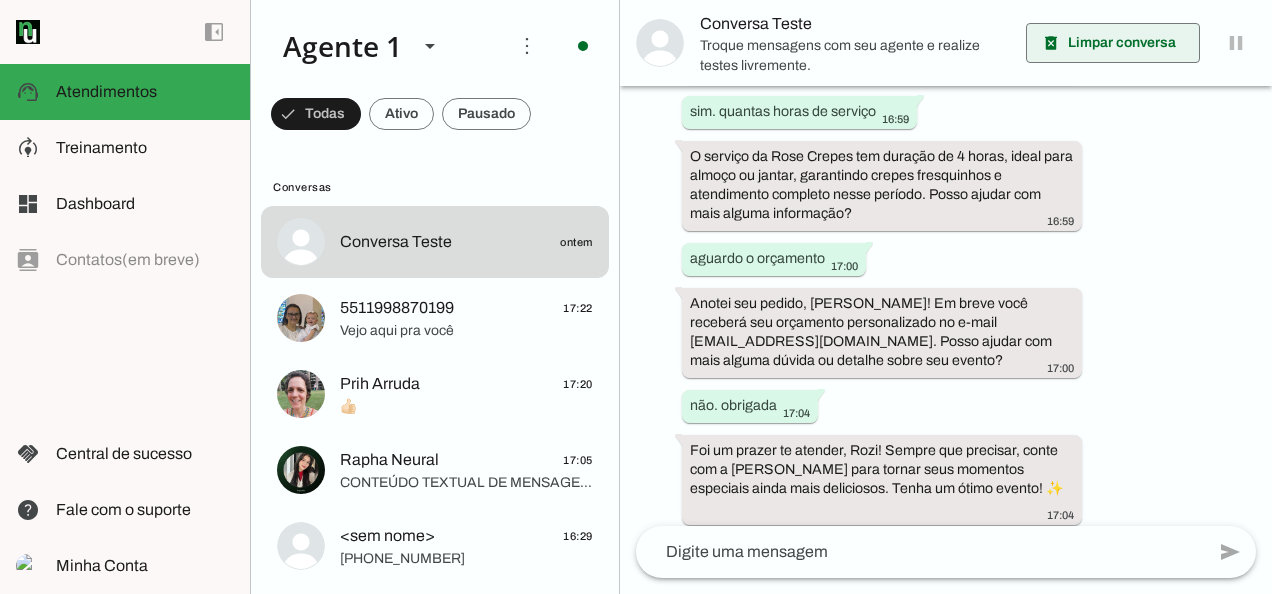 click at bounding box center (1113, 43) 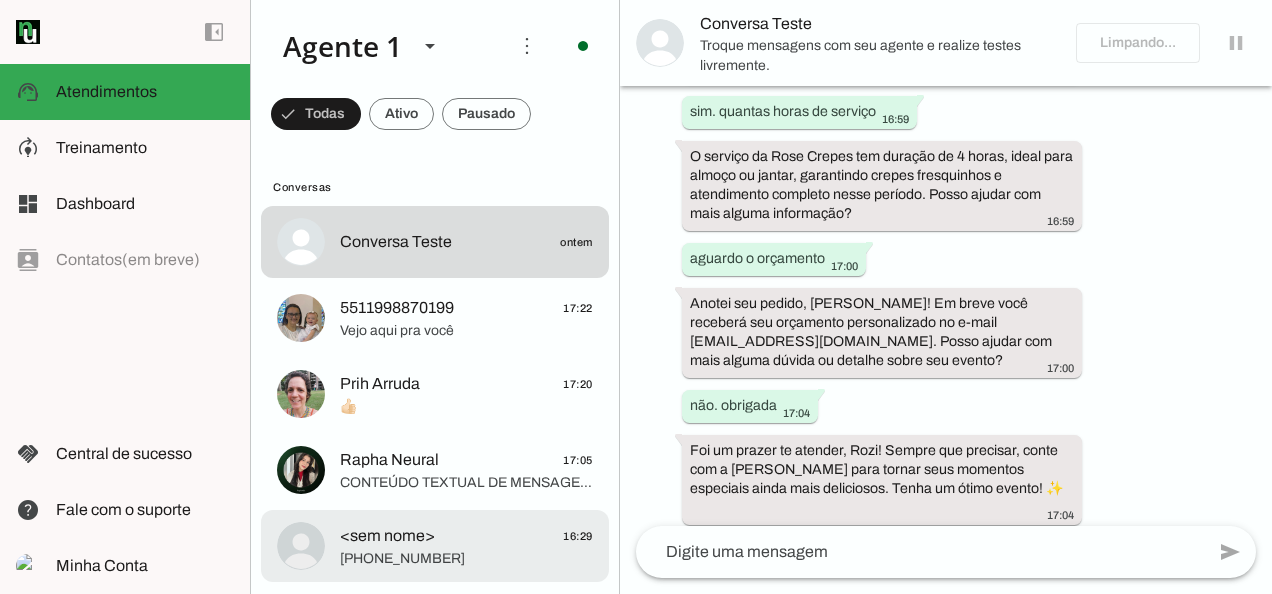 click on "[PHONE_NUMBER]" 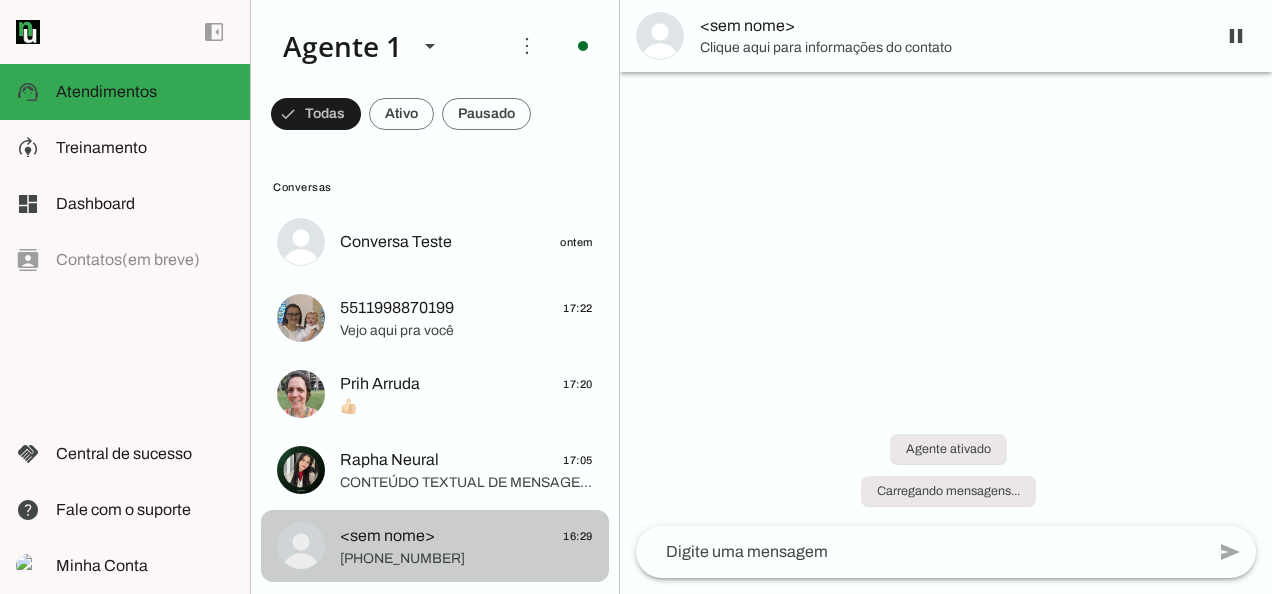 scroll, scrollTop: 0, scrollLeft: 0, axis: both 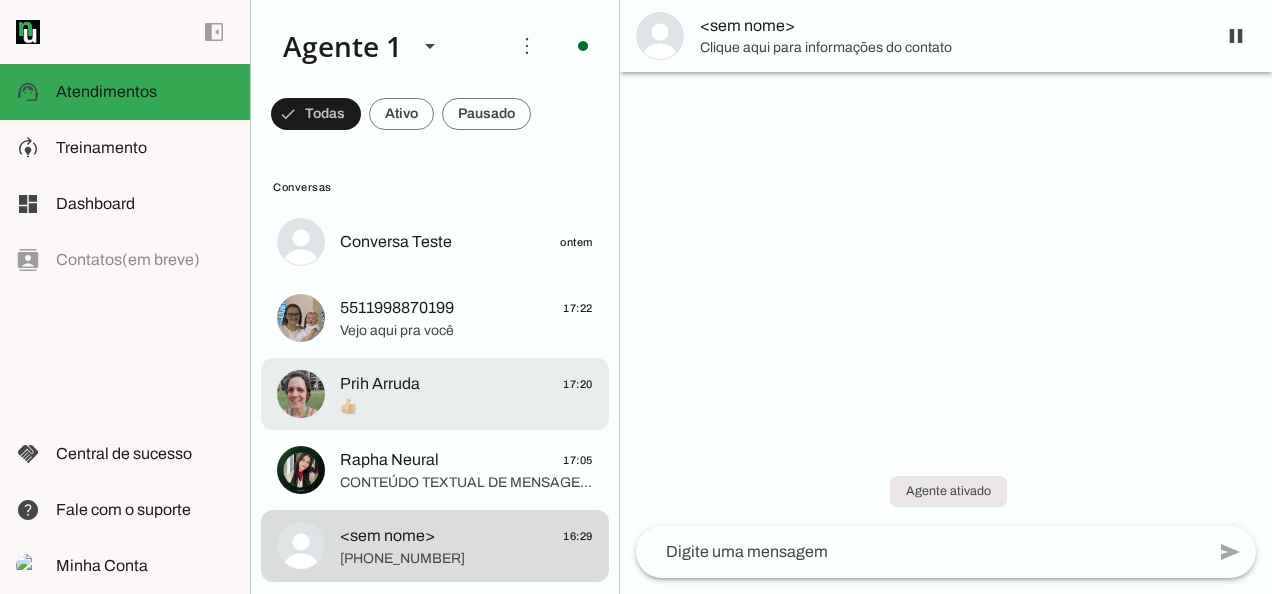 click on "👍🏻" 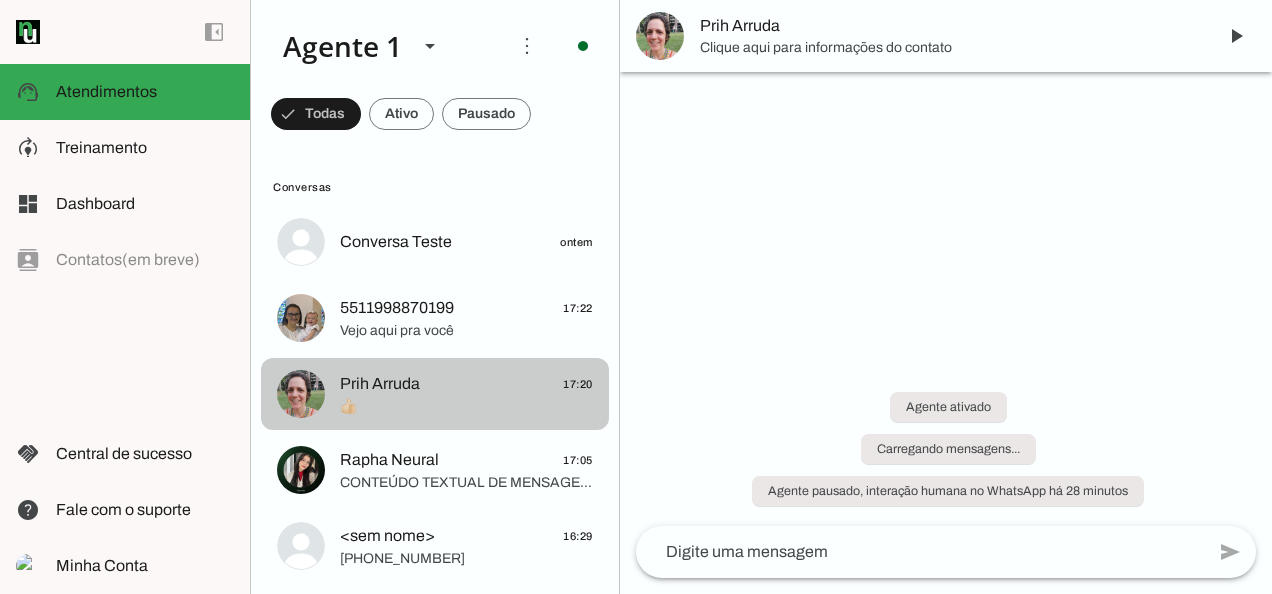 scroll, scrollTop: 1114, scrollLeft: 0, axis: vertical 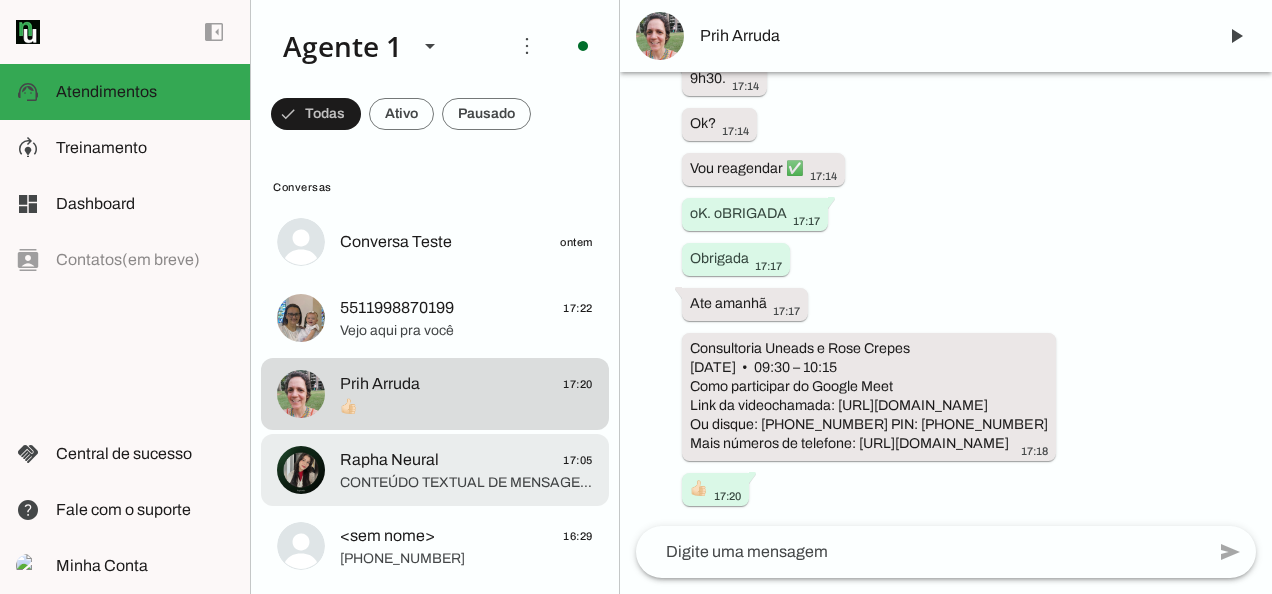 click on "CONTEÚDO TEXTUAL DE MENSAGEM COM IMAGEM (URL https://f004.backblazeb2.com/file/temp-file-download/instances/3E3F28D25FB4F18A25365E3E11E99CA6/3EB0795A668A58AAFC9DB0/mS3VgQuyWnDxnYfvtdXEvg==.jpeg) : E aqui, ele informar que um humano ou algo assim fará o envio do orçamento" 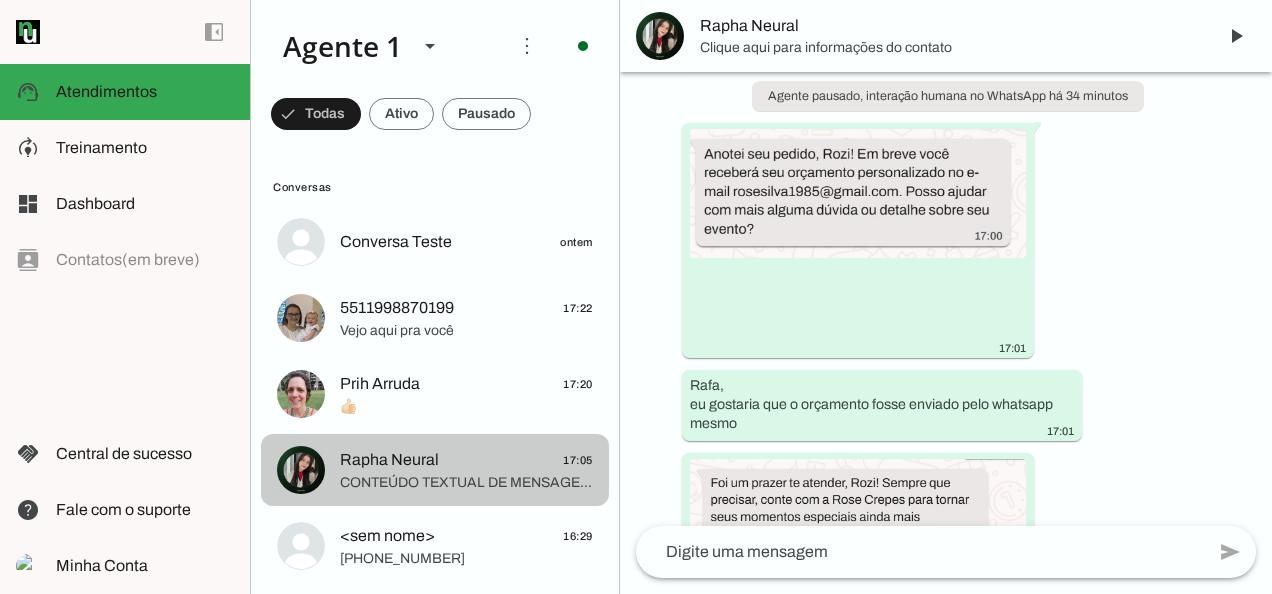 scroll, scrollTop: 1212, scrollLeft: 0, axis: vertical 